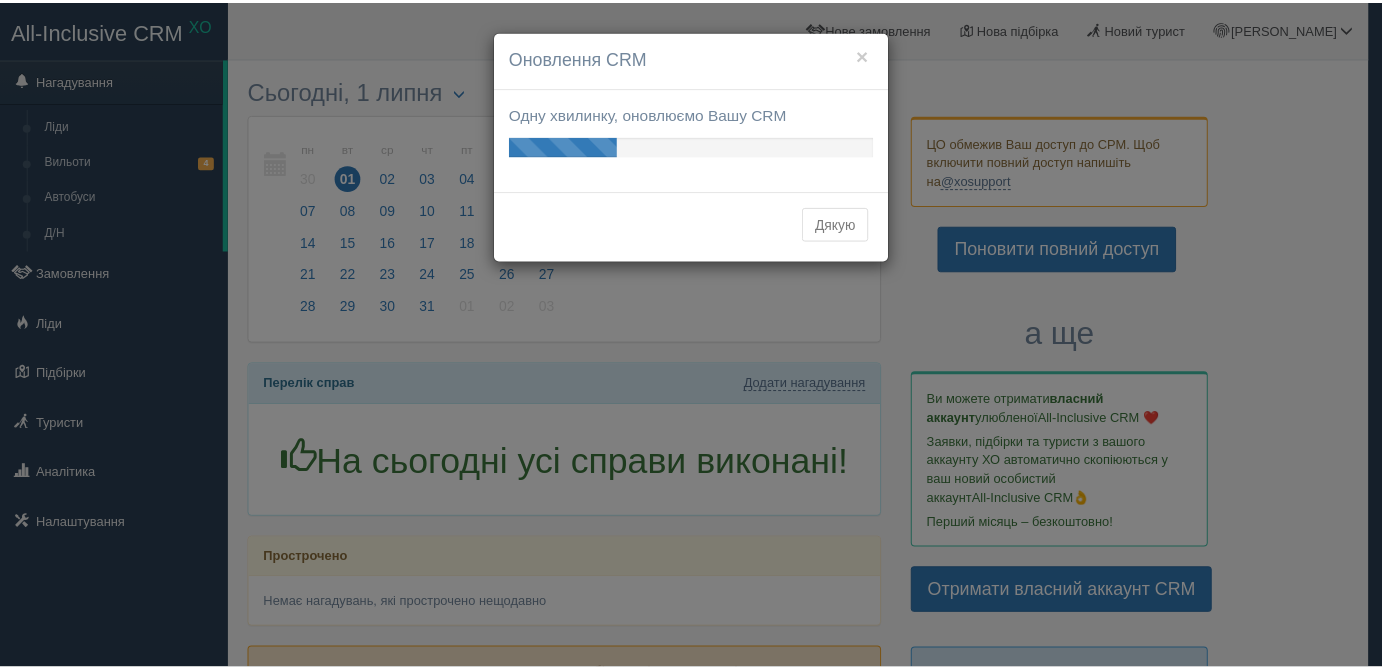 scroll, scrollTop: 0, scrollLeft: 0, axis: both 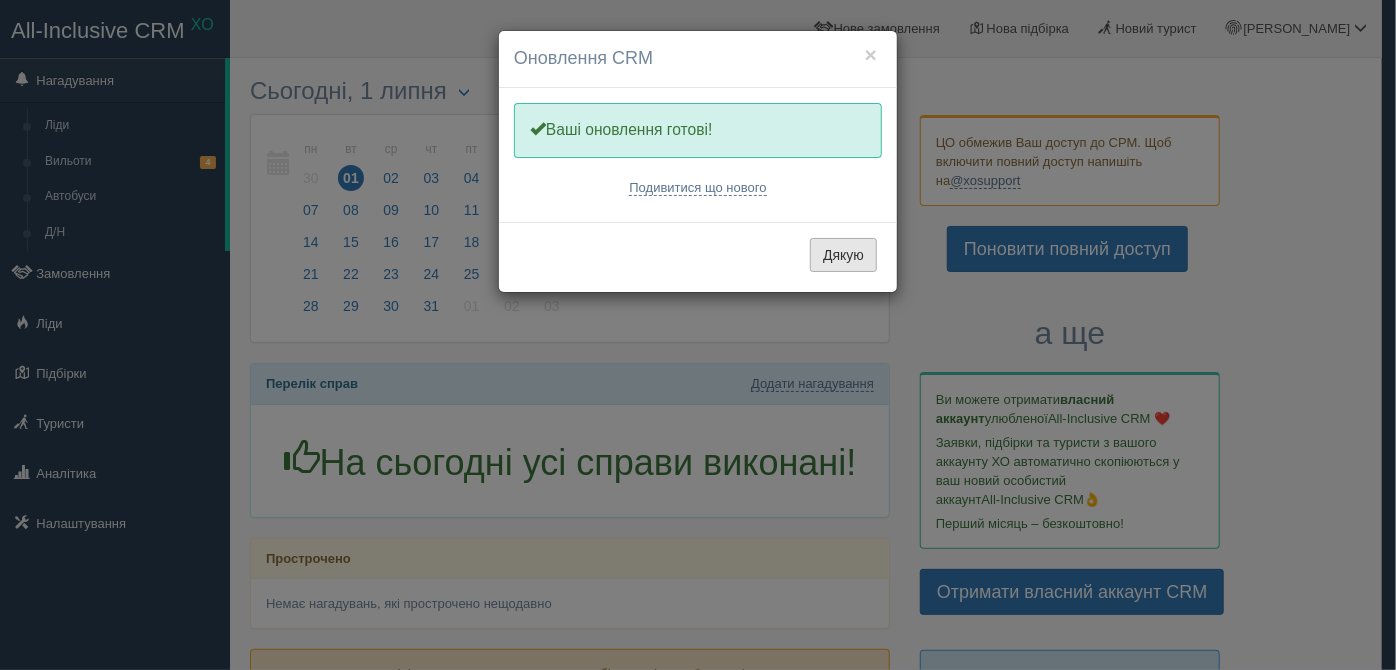 click on "Дякую" at bounding box center (843, 255) 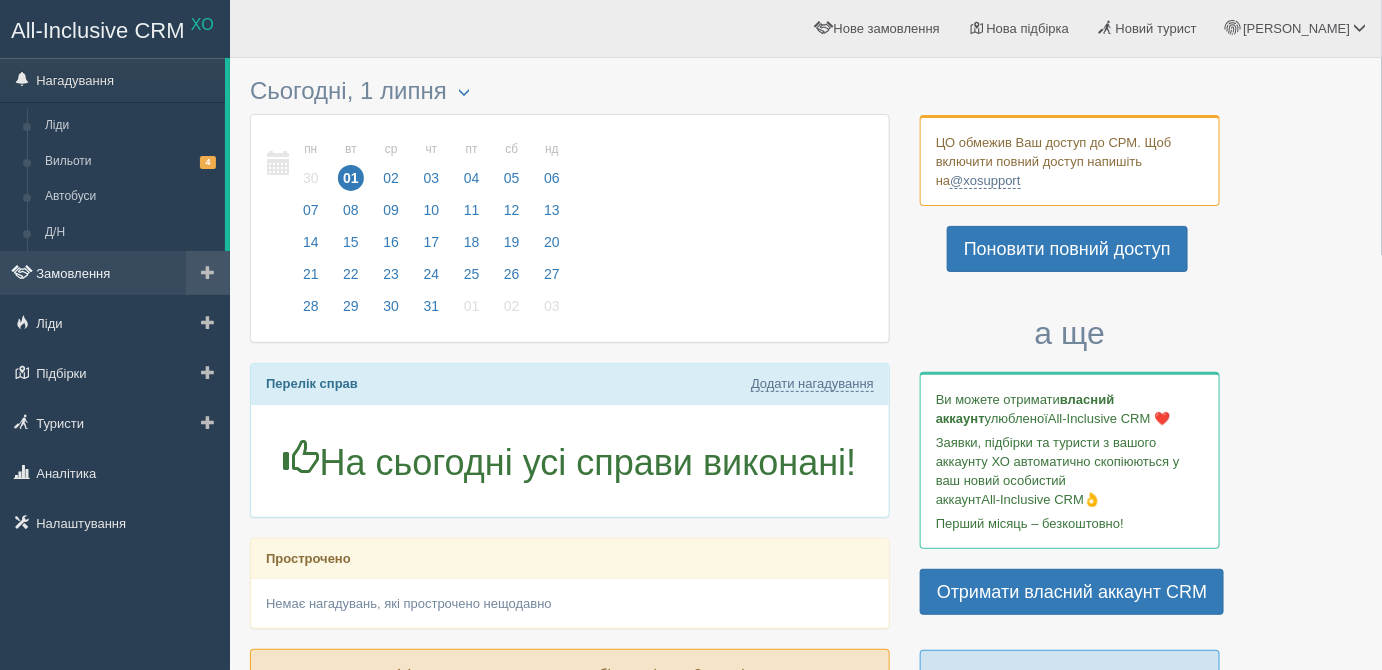 click on "Замовлення" at bounding box center (115, 273) 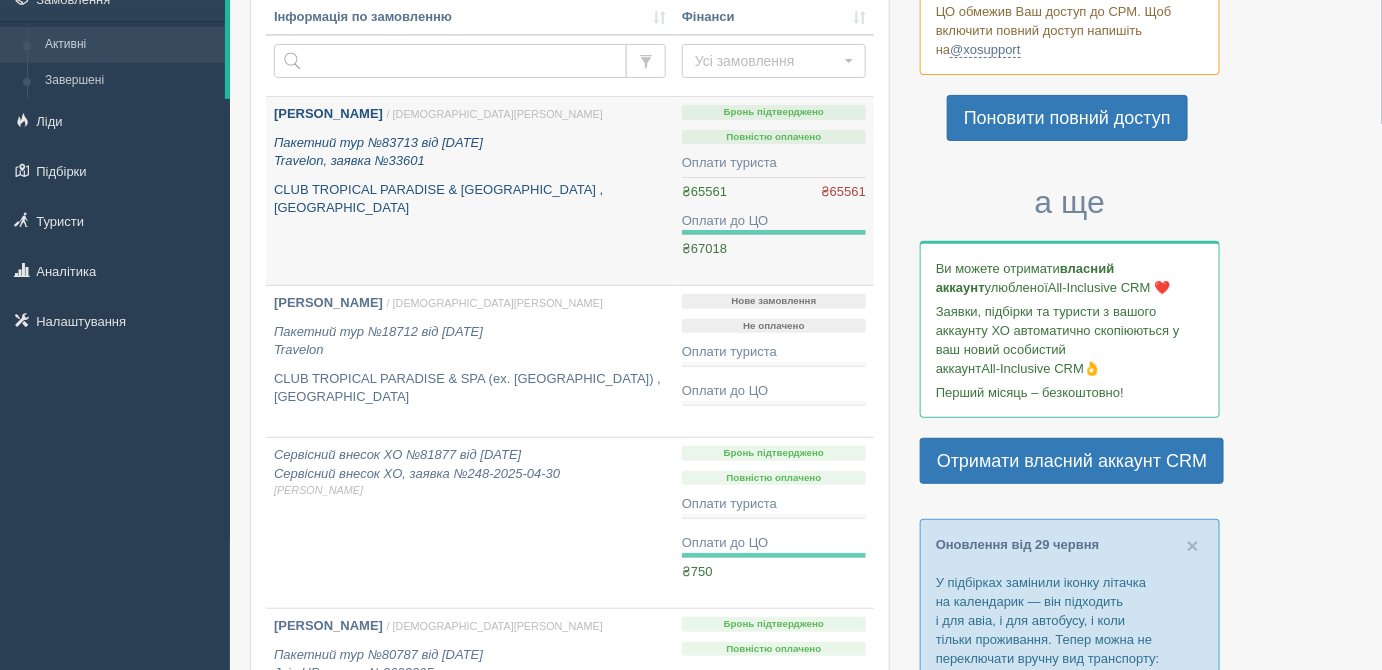 scroll, scrollTop: 0, scrollLeft: 0, axis: both 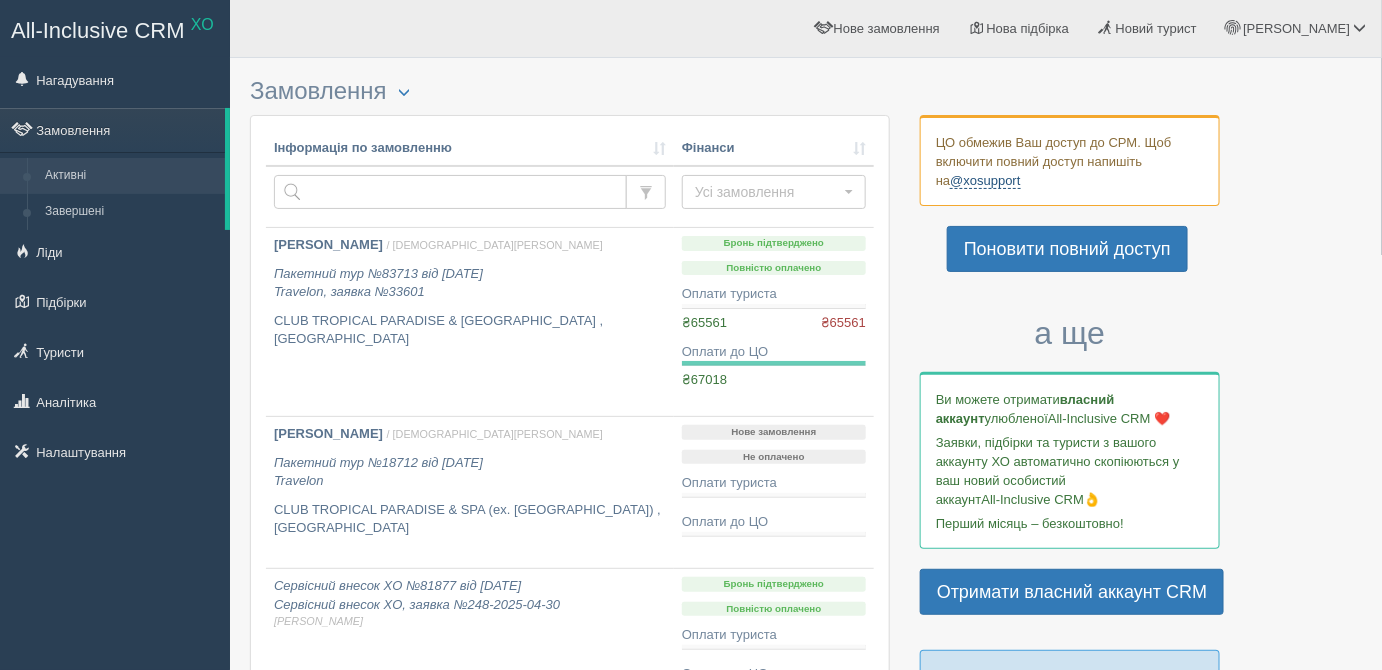 click on "@xosupport" at bounding box center [985, 181] 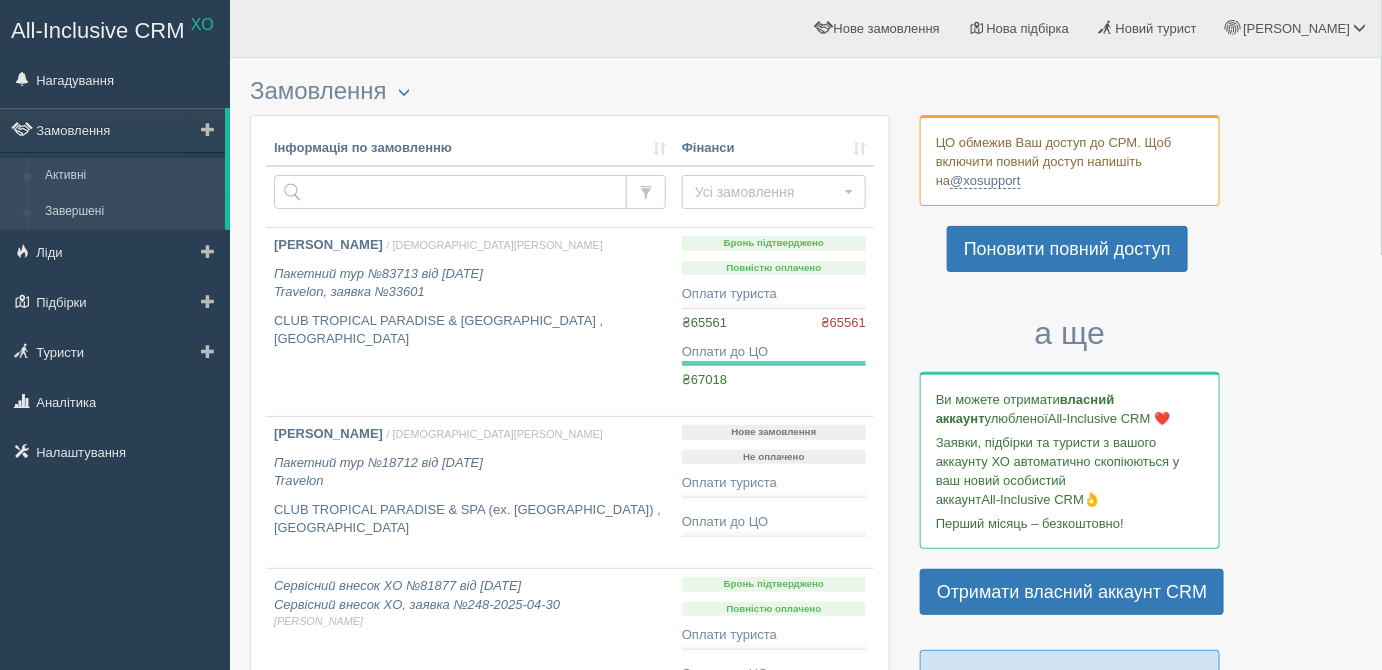 click on "Завершені" at bounding box center [130, 212] 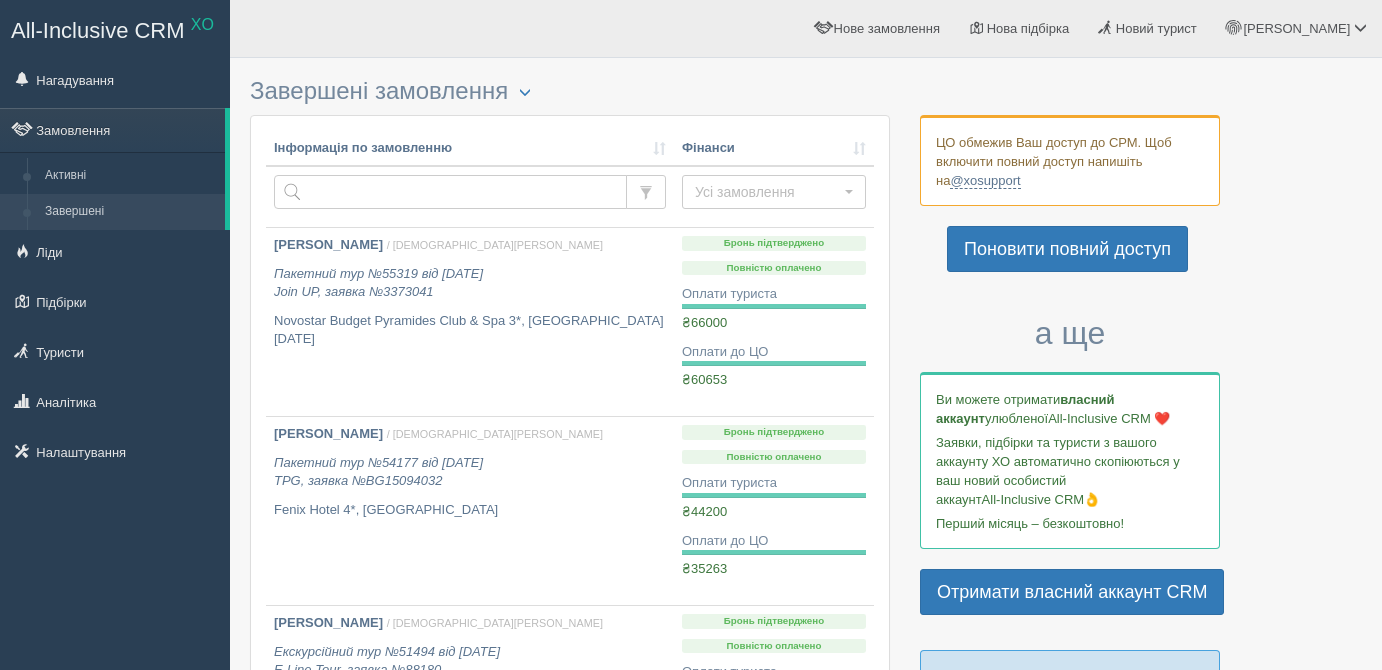 scroll, scrollTop: 0, scrollLeft: 0, axis: both 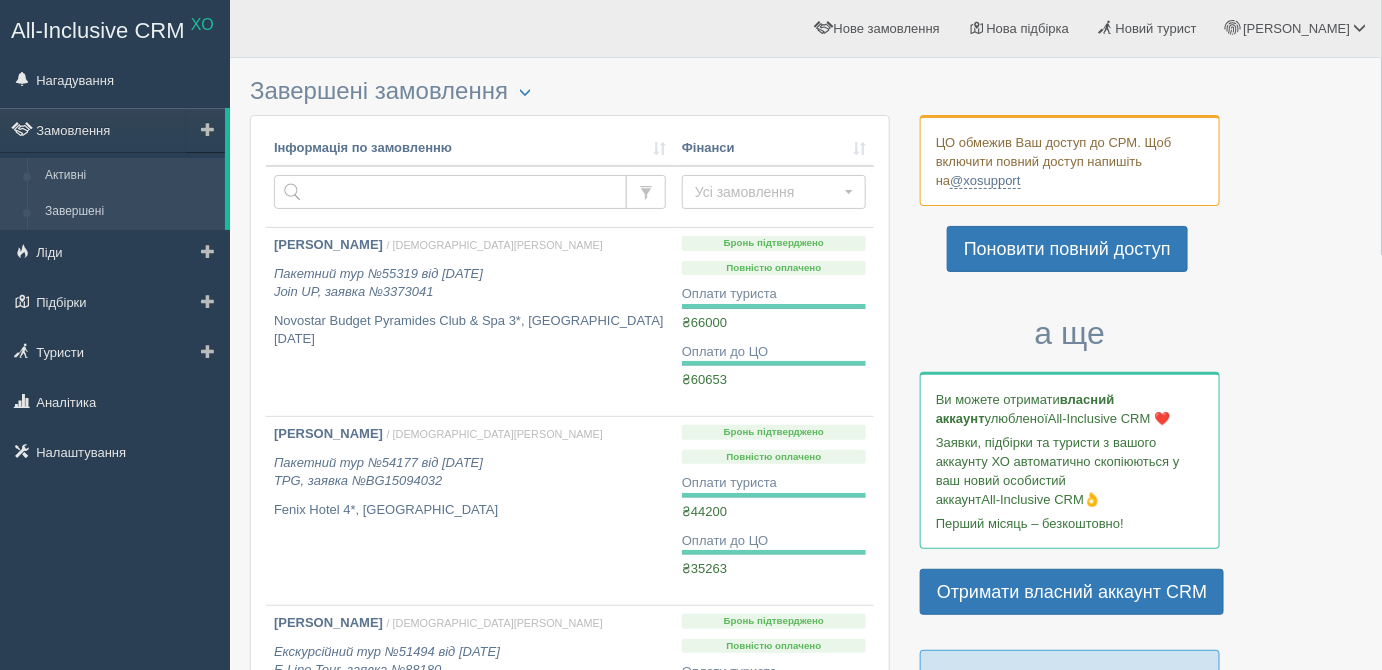 click on "Активні" at bounding box center (130, 176) 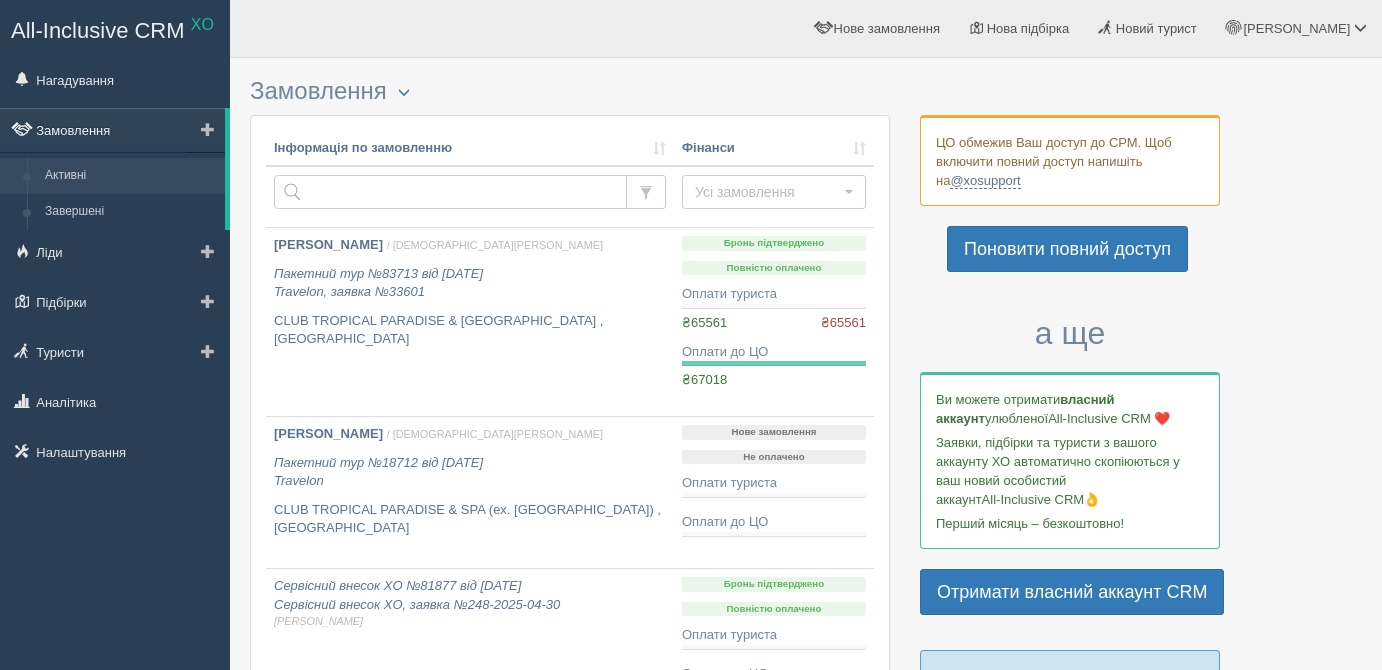 scroll, scrollTop: 0, scrollLeft: 0, axis: both 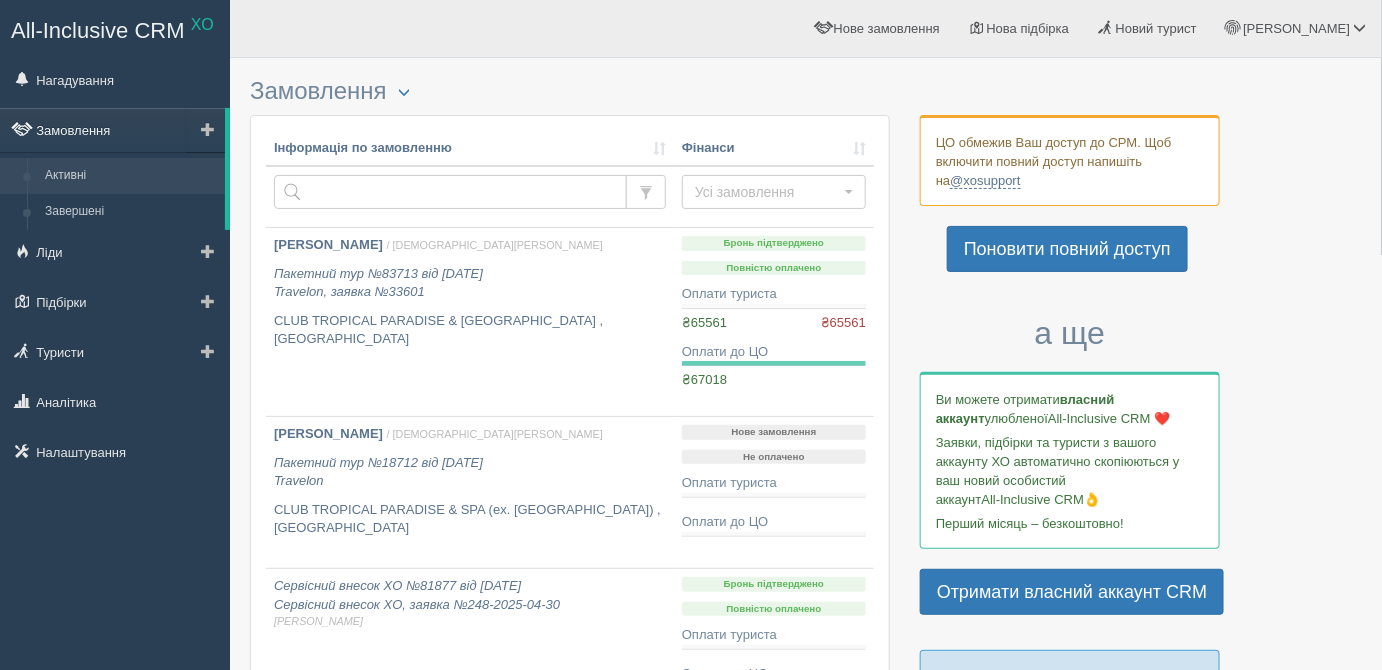 click on "Замовлення" at bounding box center [112, 130] 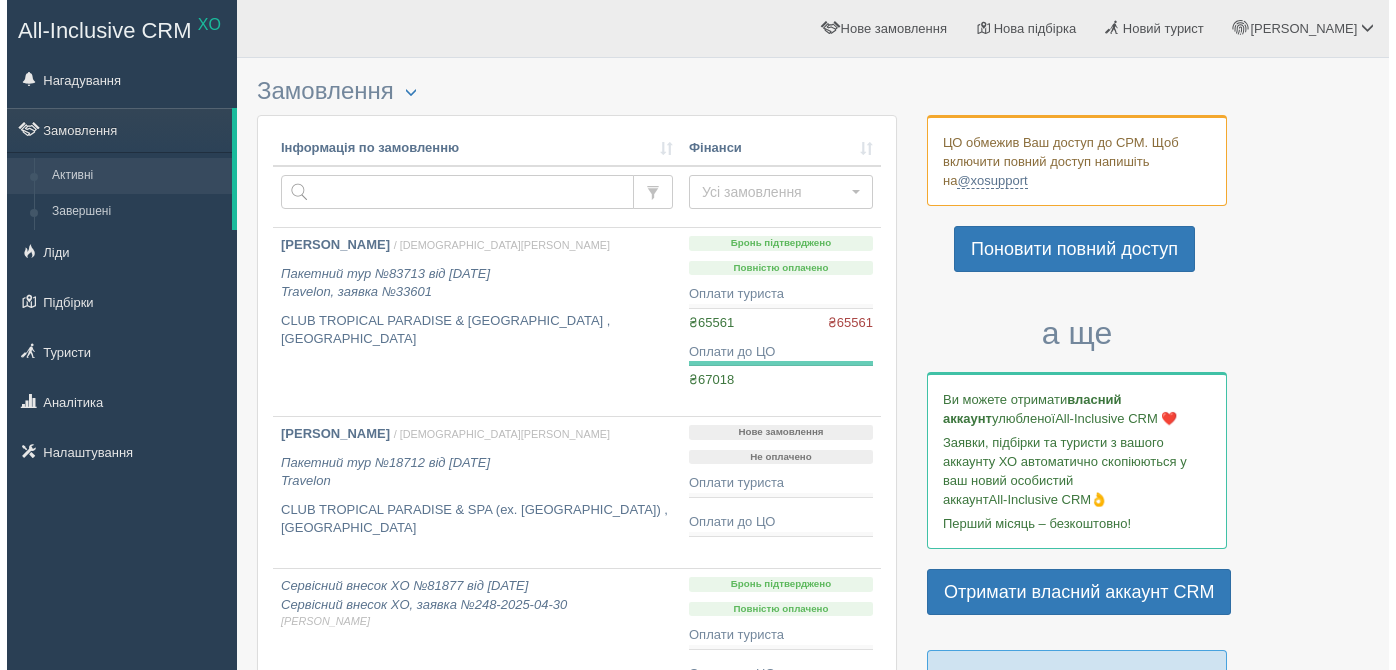 scroll, scrollTop: 0, scrollLeft: 0, axis: both 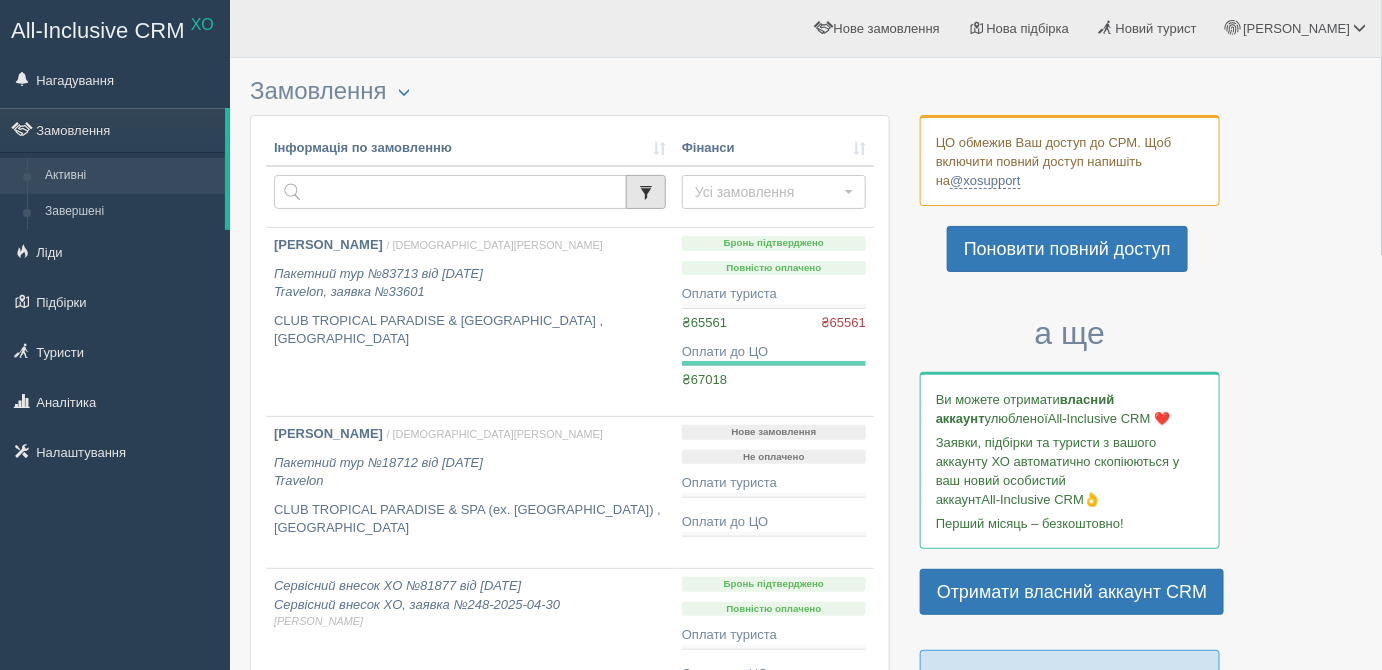 click at bounding box center (646, 192) 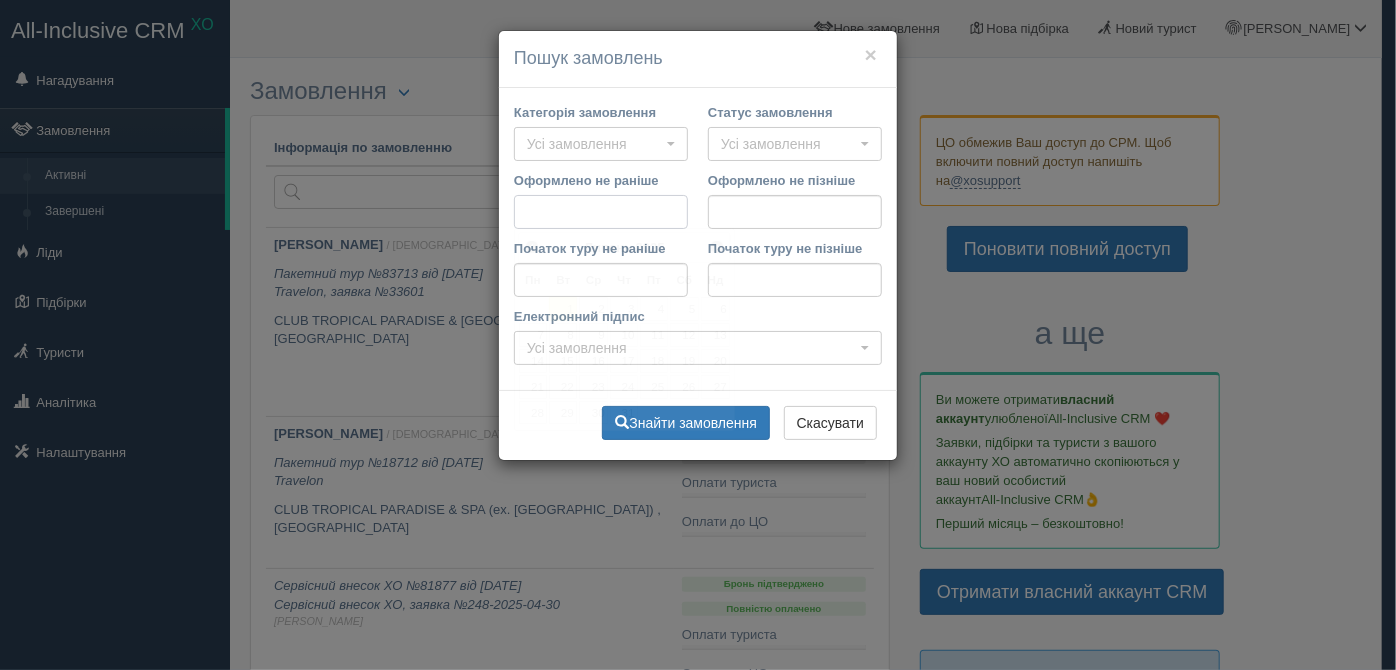 click on "Оформлено не раніше" at bounding box center [601, 212] 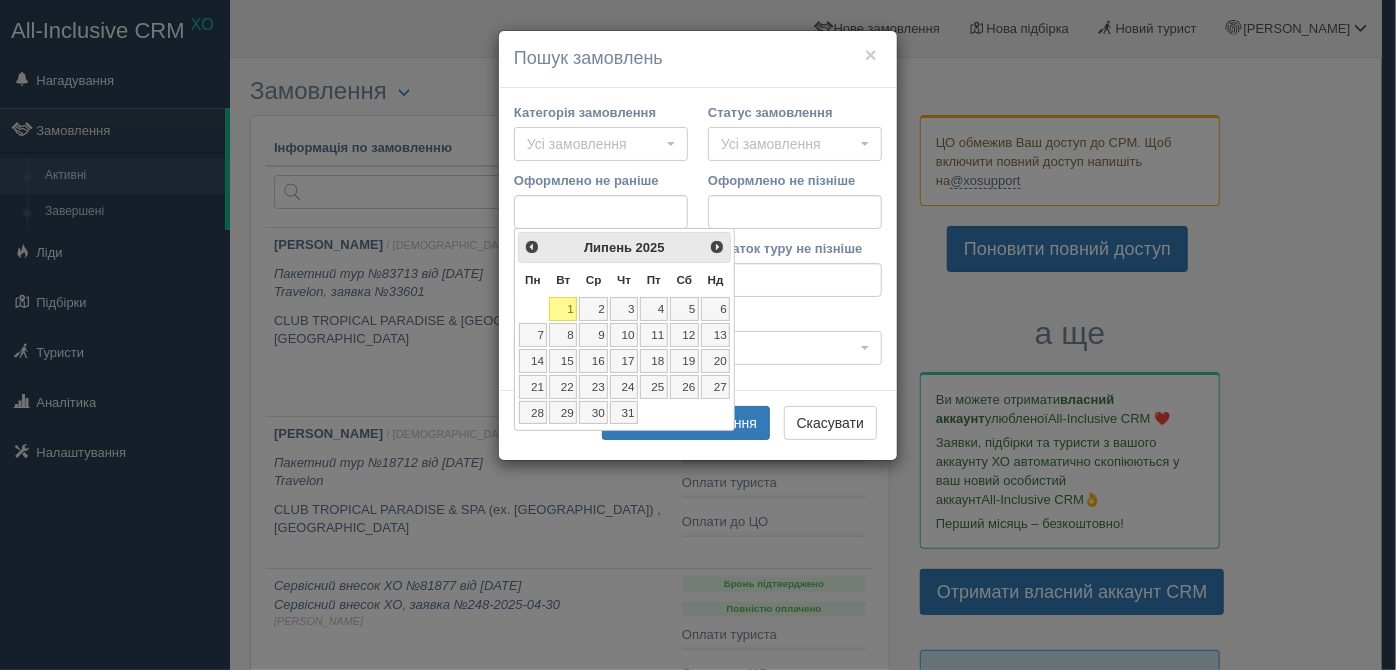 click on "<Попер Наст> Липень   2025" at bounding box center (625, 247) 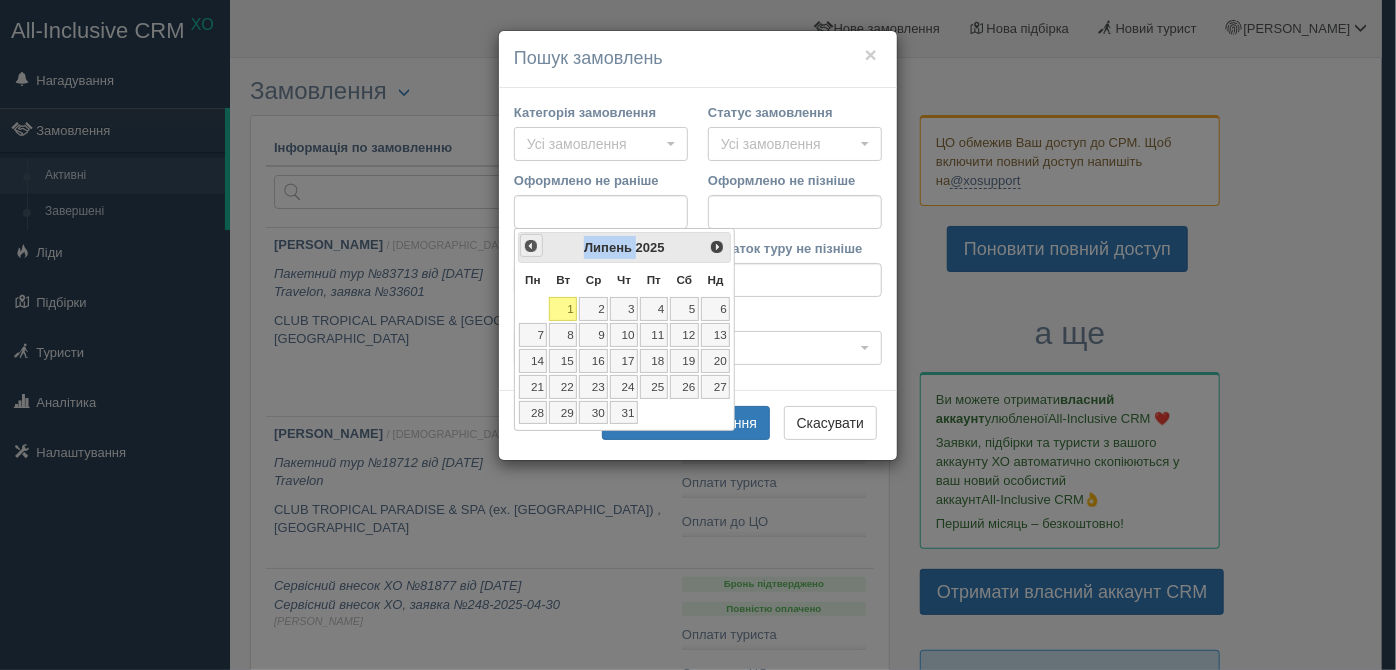 click on "<Попер Наст> Липень   2025" at bounding box center (625, 247) 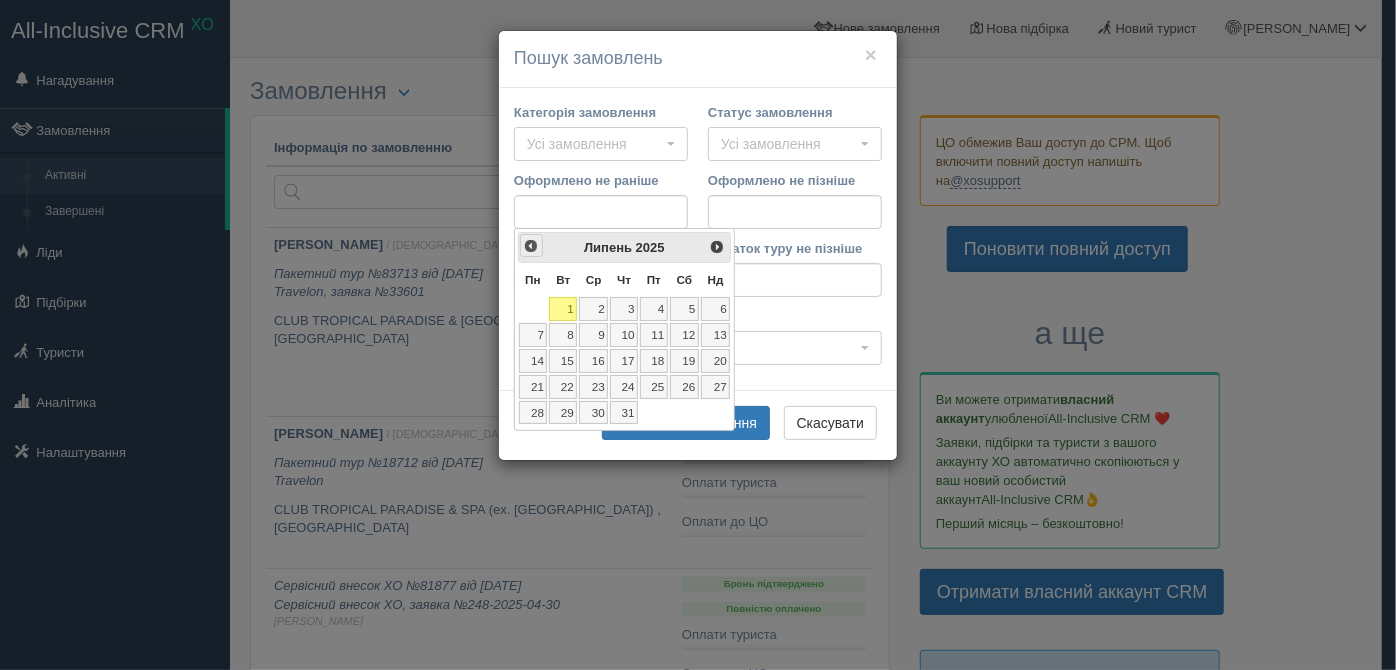 click on "<Попер Наст> Липень   2025" at bounding box center [625, 247] 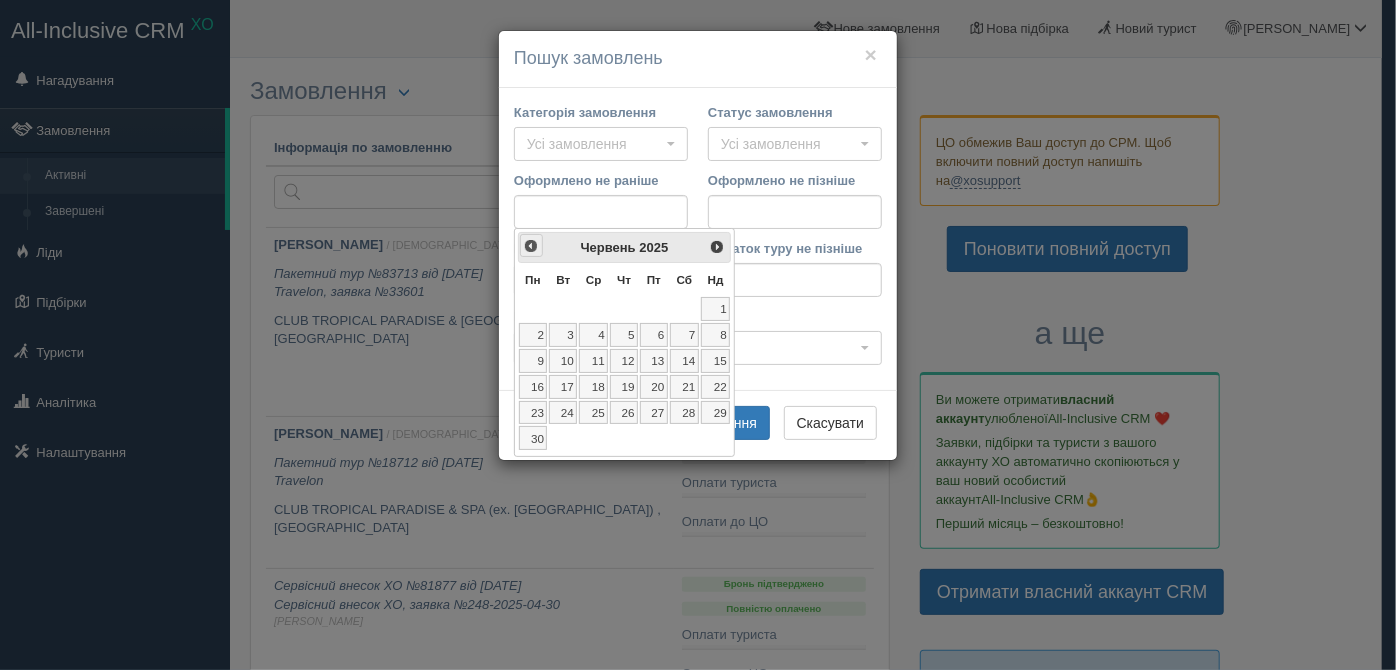 click on "<Попер" at bounding box center (531, 246) 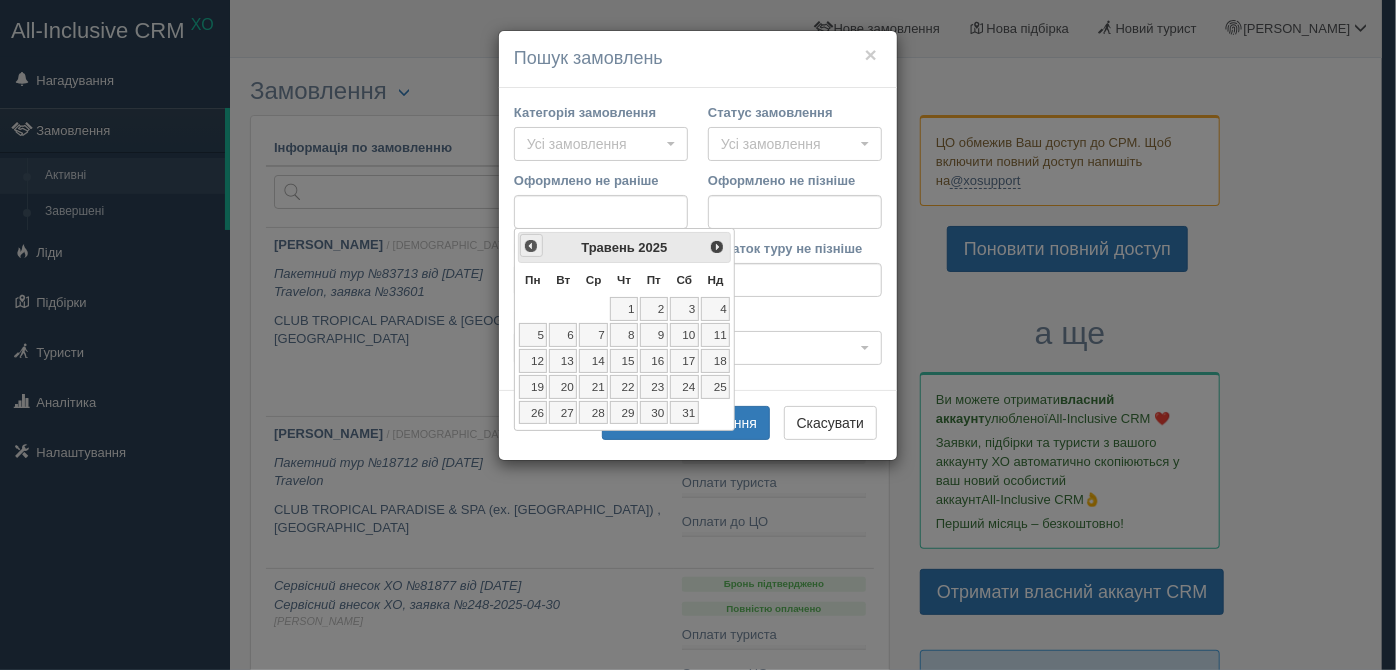 click on "<Попер" at bounding box center [531, 246] 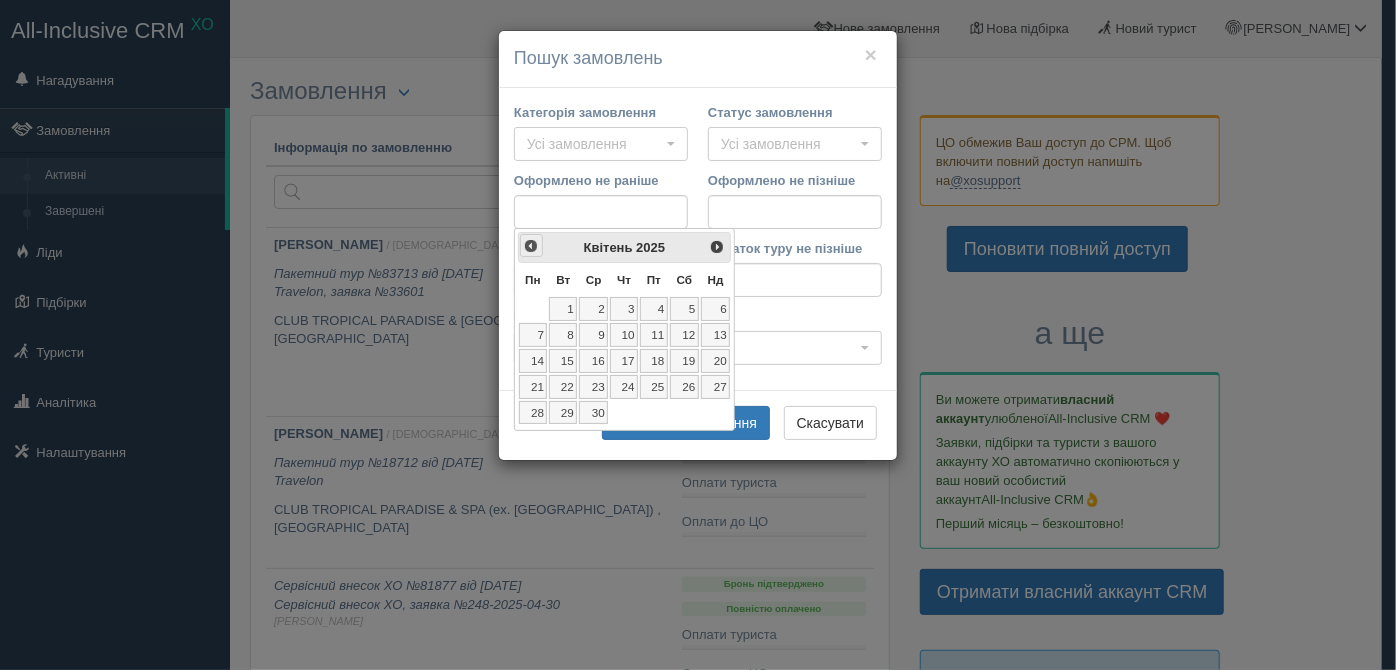 click on "<Попер" at bounding box center [531, 246] 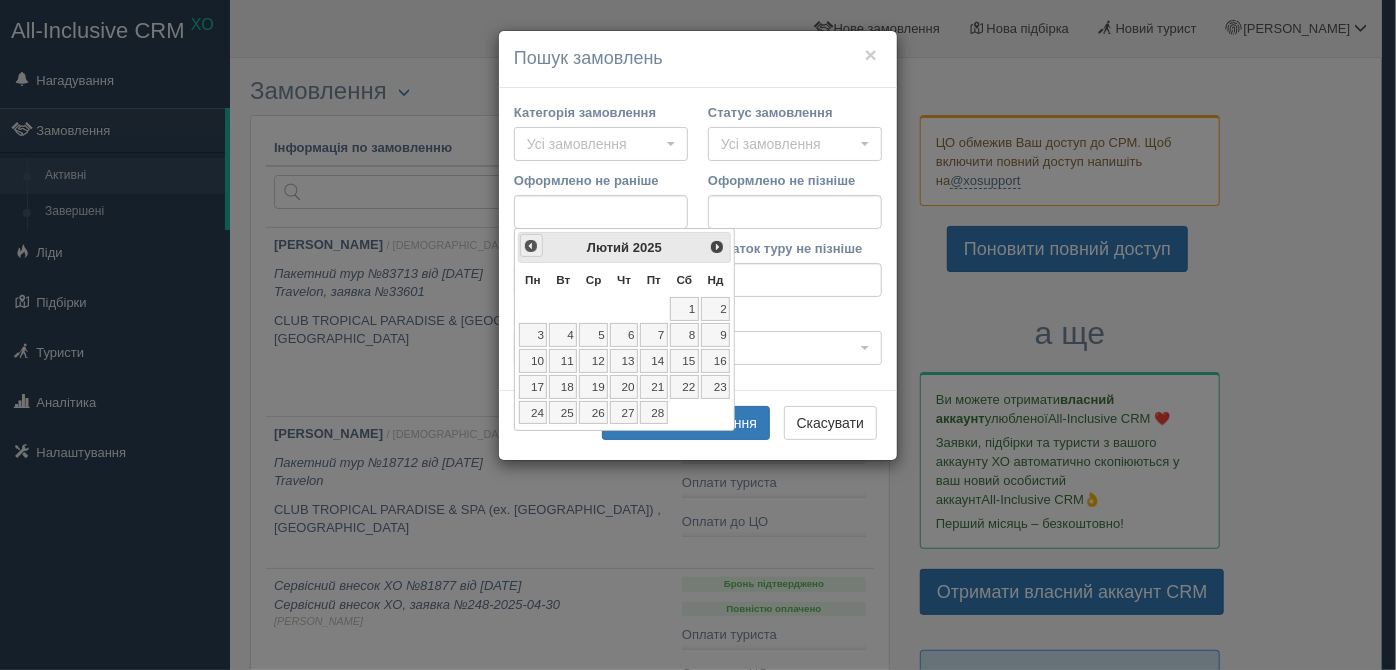 click on "<Попер" at bounding box center [531, 246] 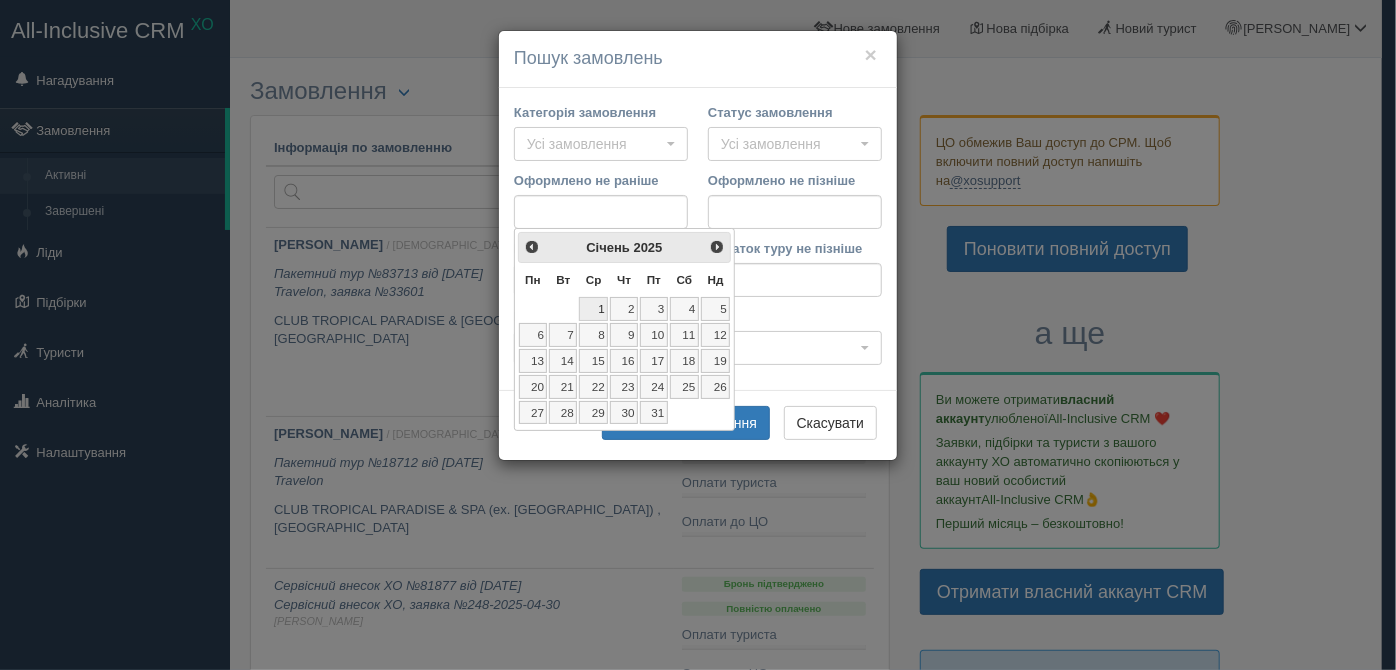 click on "1" at bounding box center (593, 309) 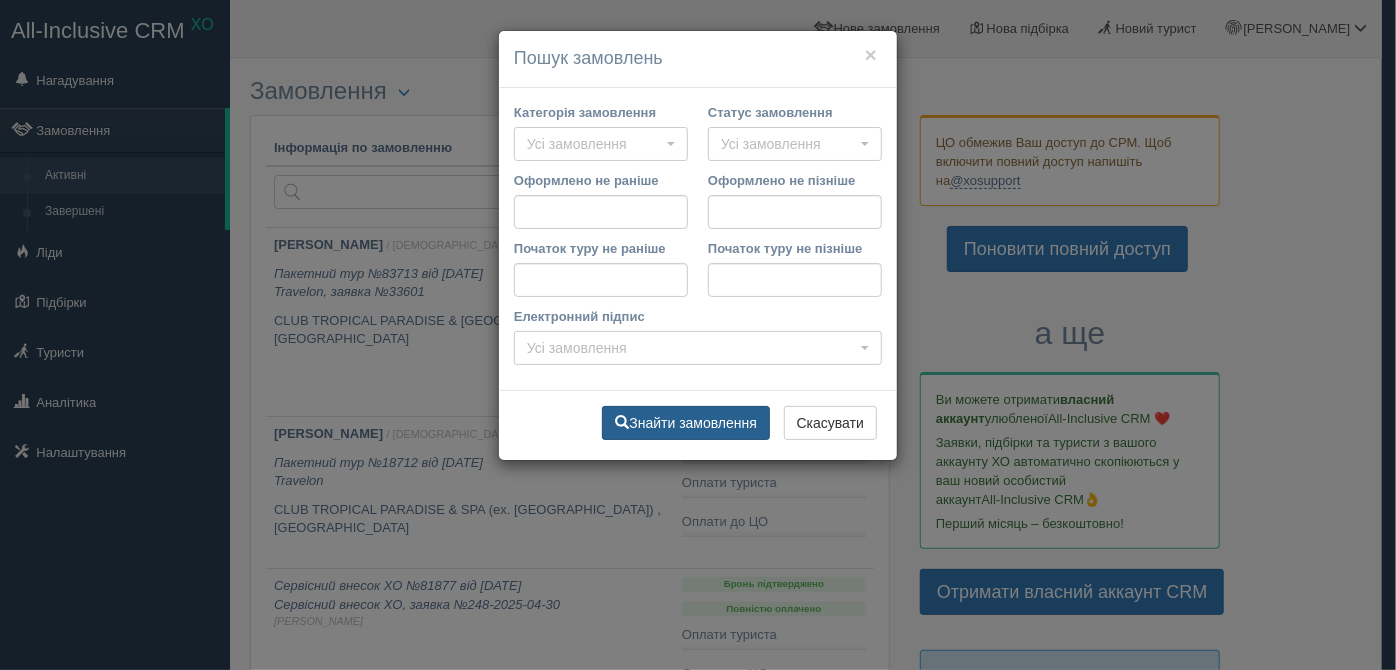 click on "Знайти замовлення" at bounding box center (686, 423) 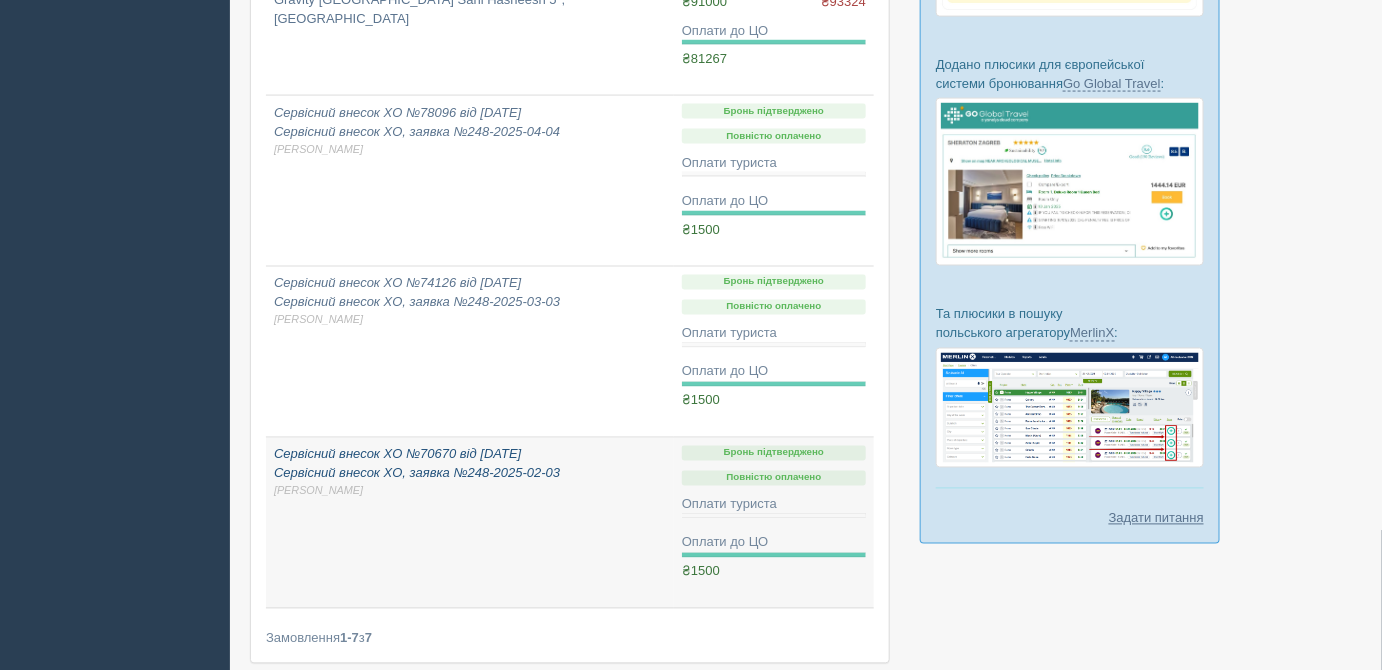 scroll, scrollTop: 1094, scrollLeft: 0, axis: vertical 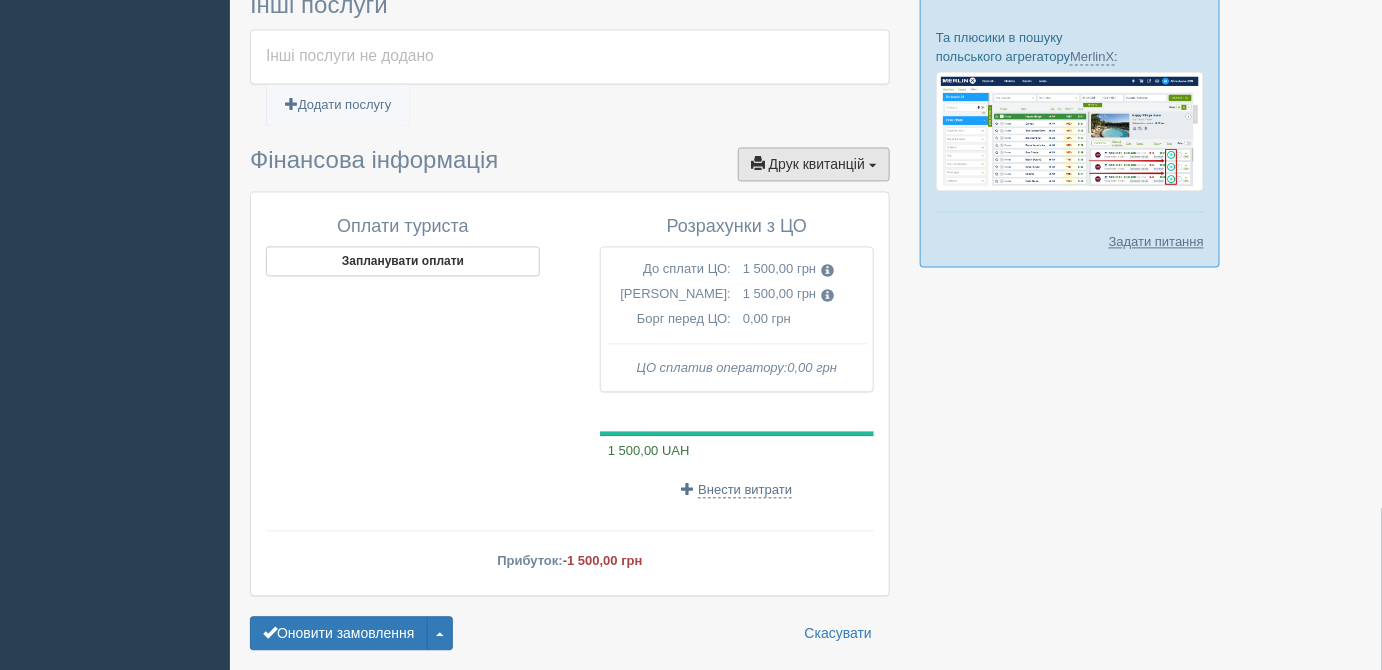 click on "Друк квитанцій" at bounding box center [817, 164] 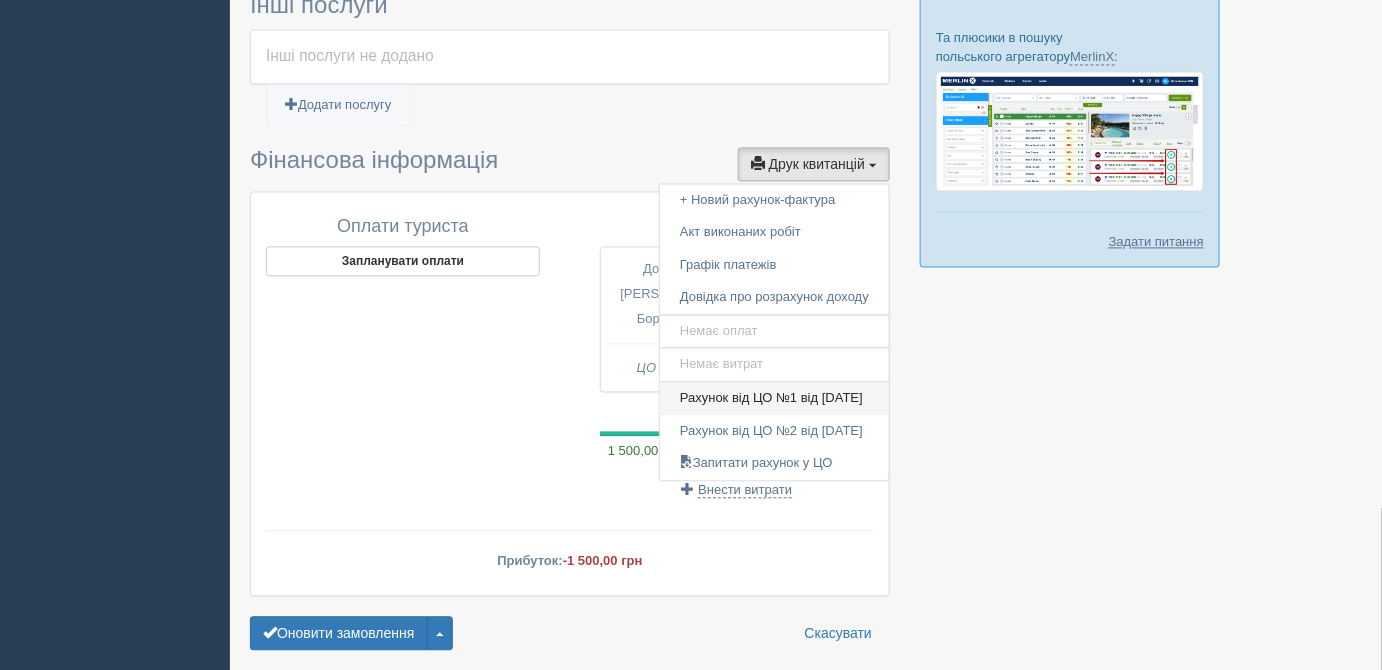 click on "Рахунок від ЦО №1 від 06.02.2025" at bounding box center (774, 398) 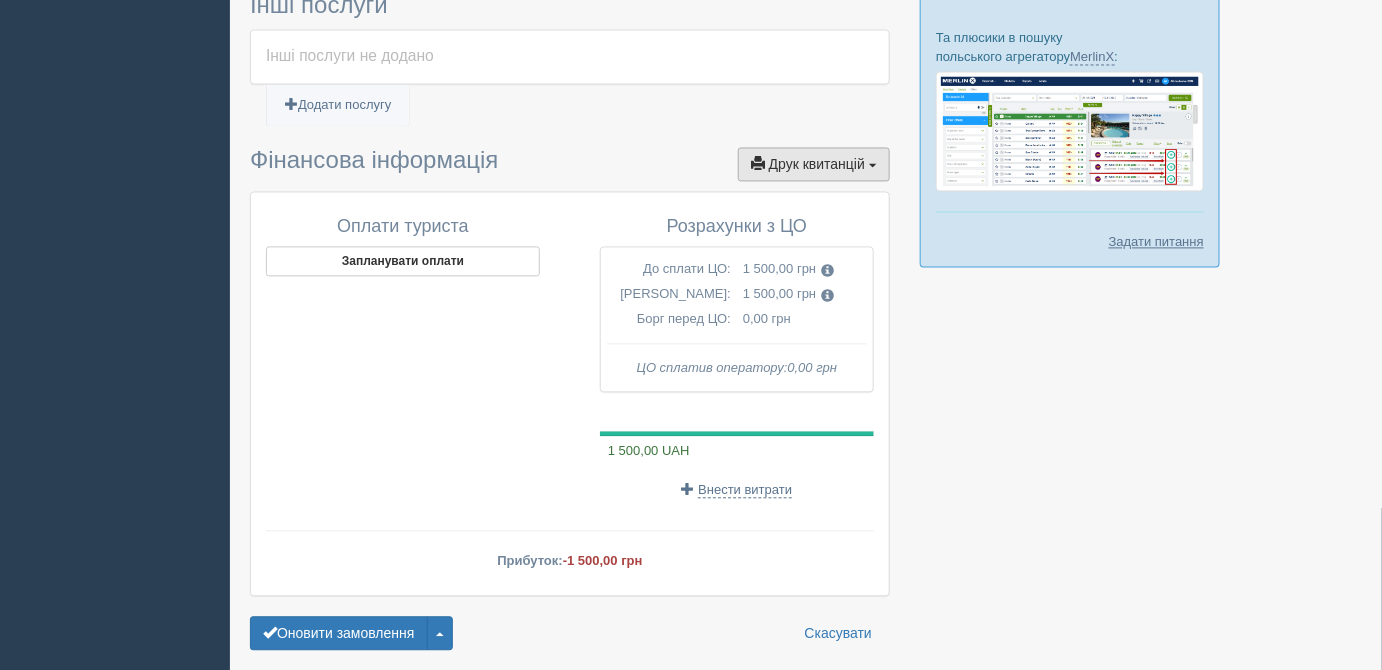 click on "Друк квитанцій" at bounding box center (817, 164) 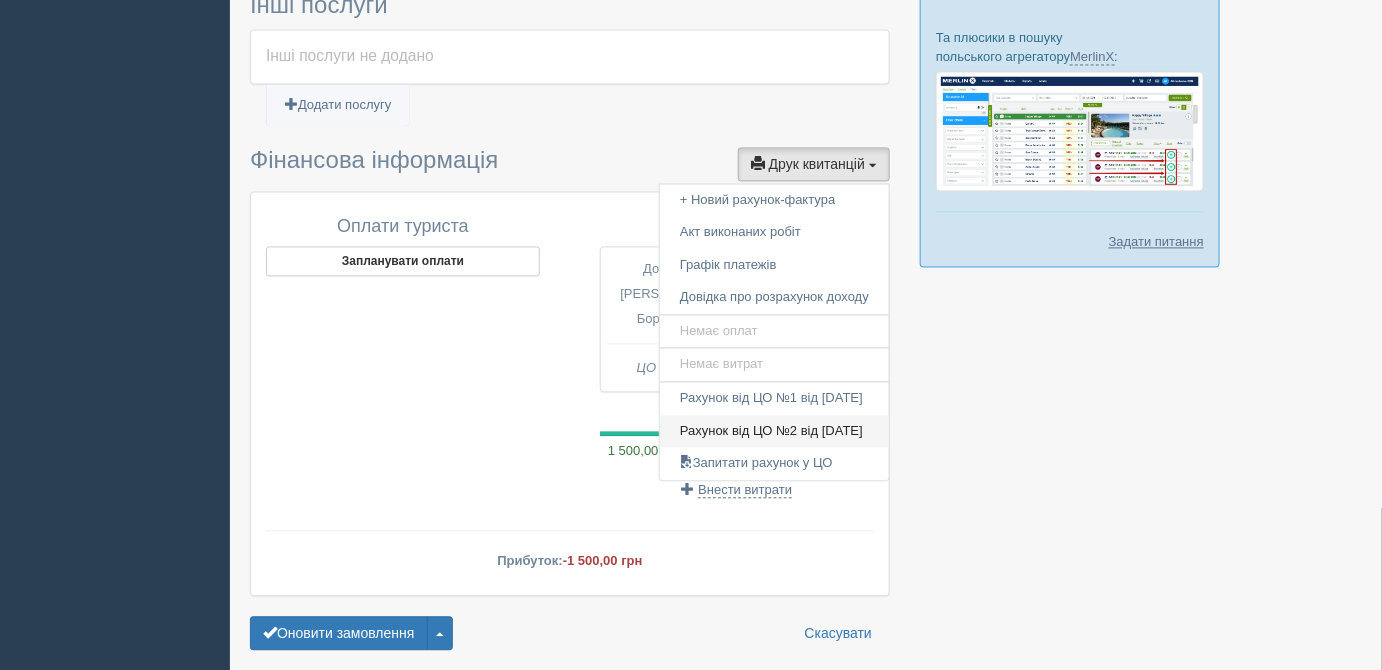 click on "Рахунок від ЦО №2 від 14.02.2025" at bounding box center (774, 431) 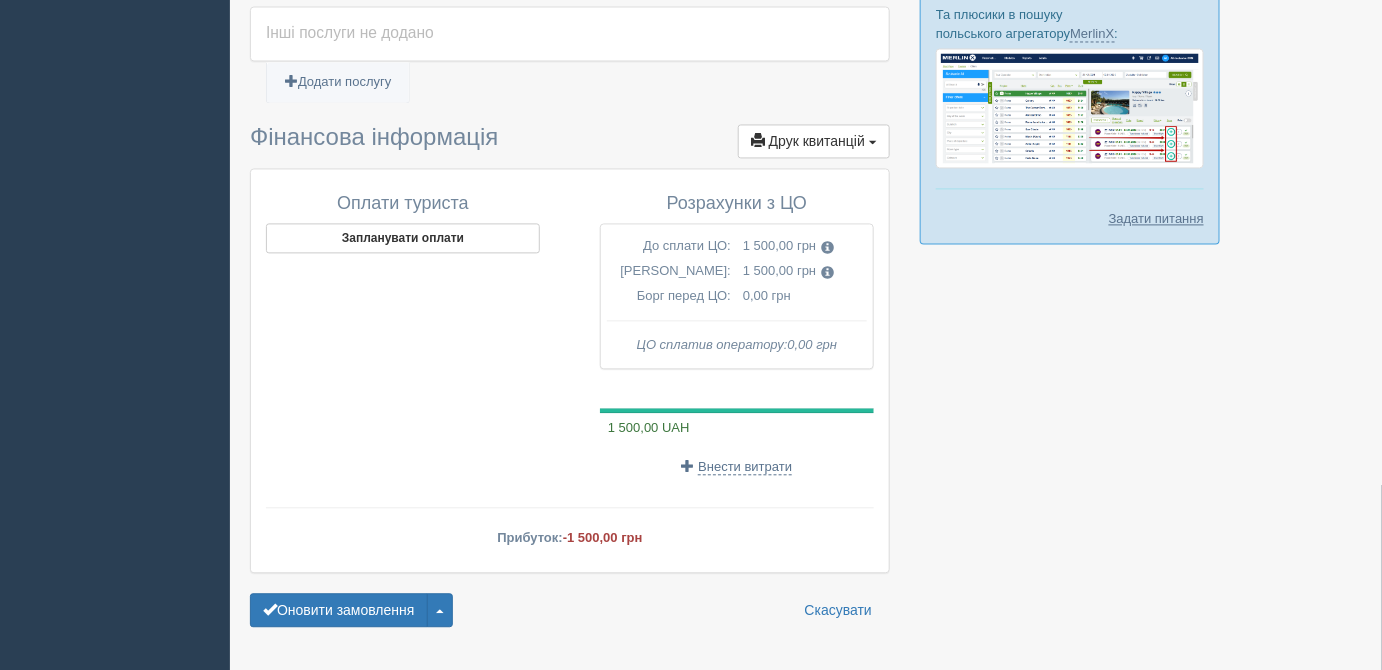 scroll, scrollTop: 1307, scrollLeft: 0, axis: vertical 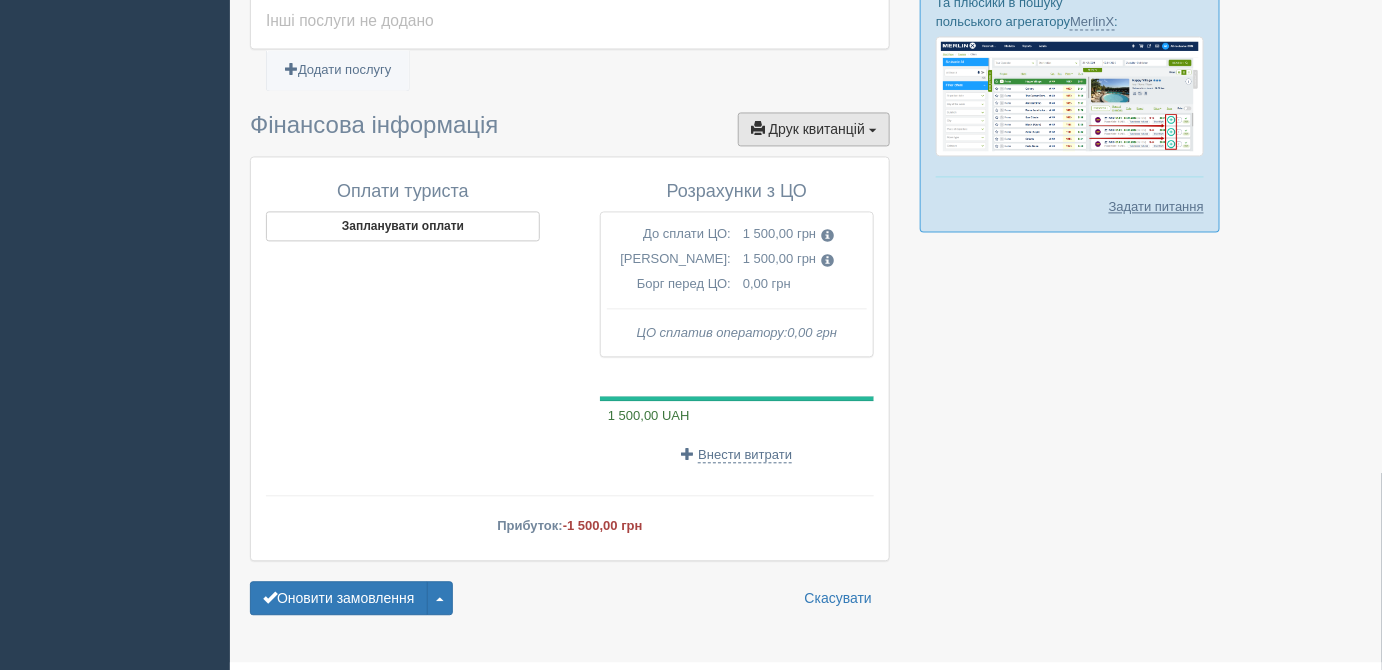 click on "Друк квитанцій" at bounding box center (817, 129) 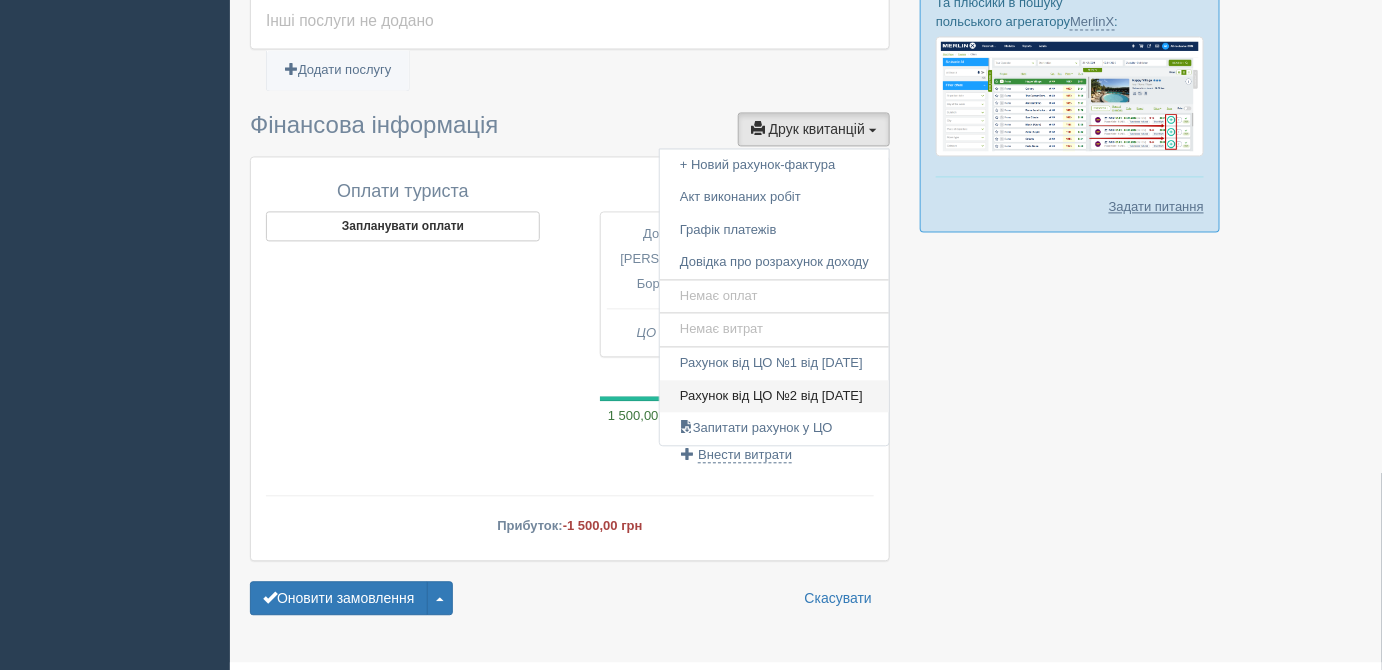 click on "Рахунок від ЦО №2 від 20.03.2025" at bounding box center [774, 396] 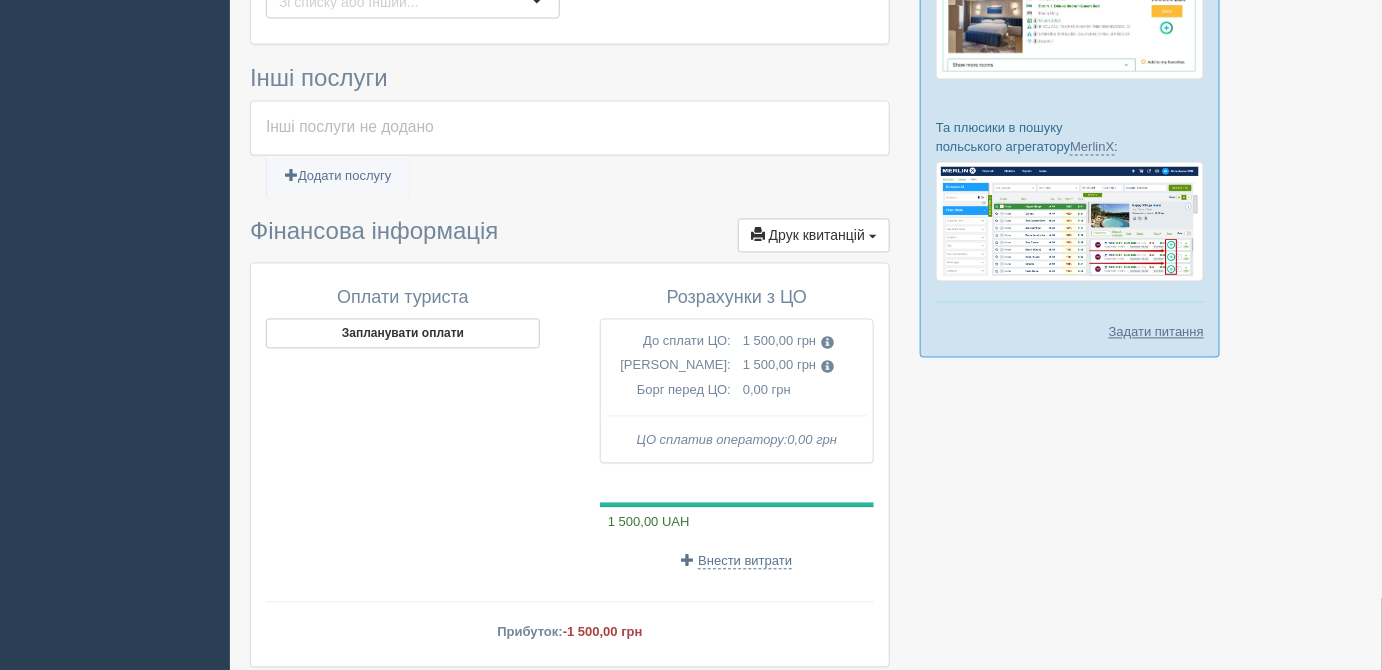 scroll, scrollTop: 1307, scrollLeft: 0, axis: vertical 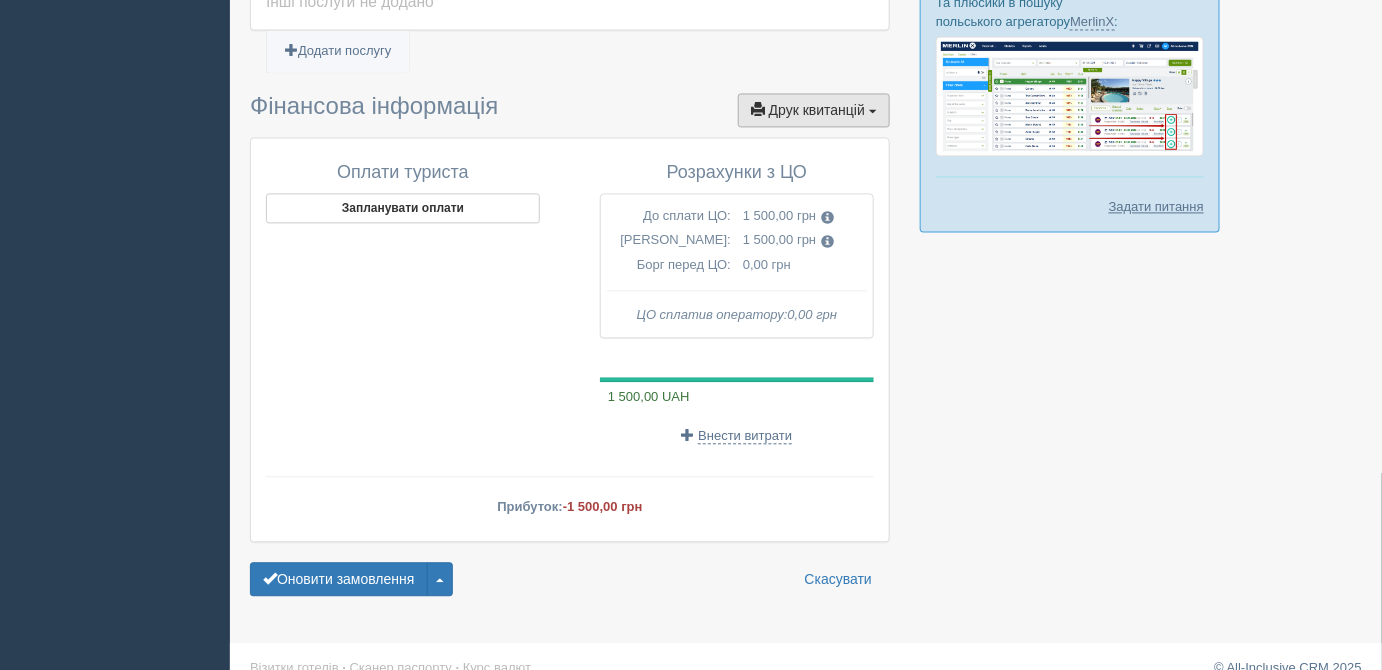 click on "Друк квитанцій" at bounding box center (817, 110) 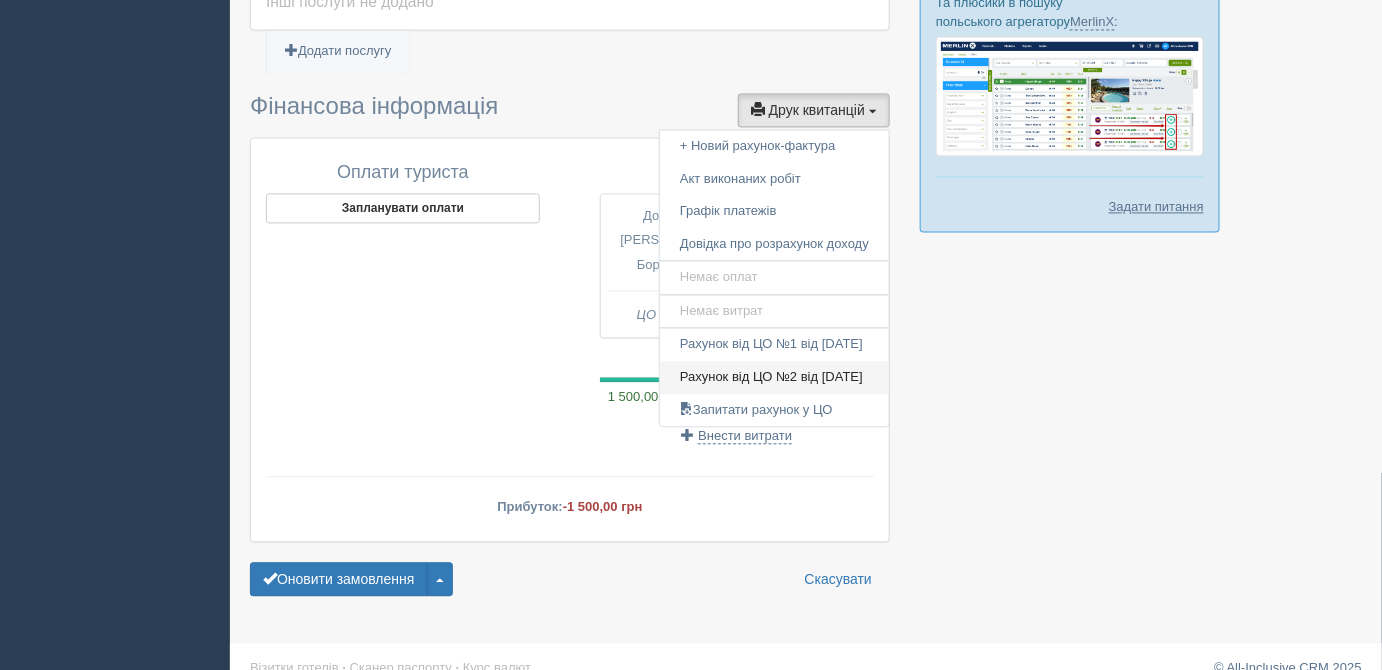 click on "Рахунок від ЦО №2 від 22.04.2025" at bounding box center (774, 377) 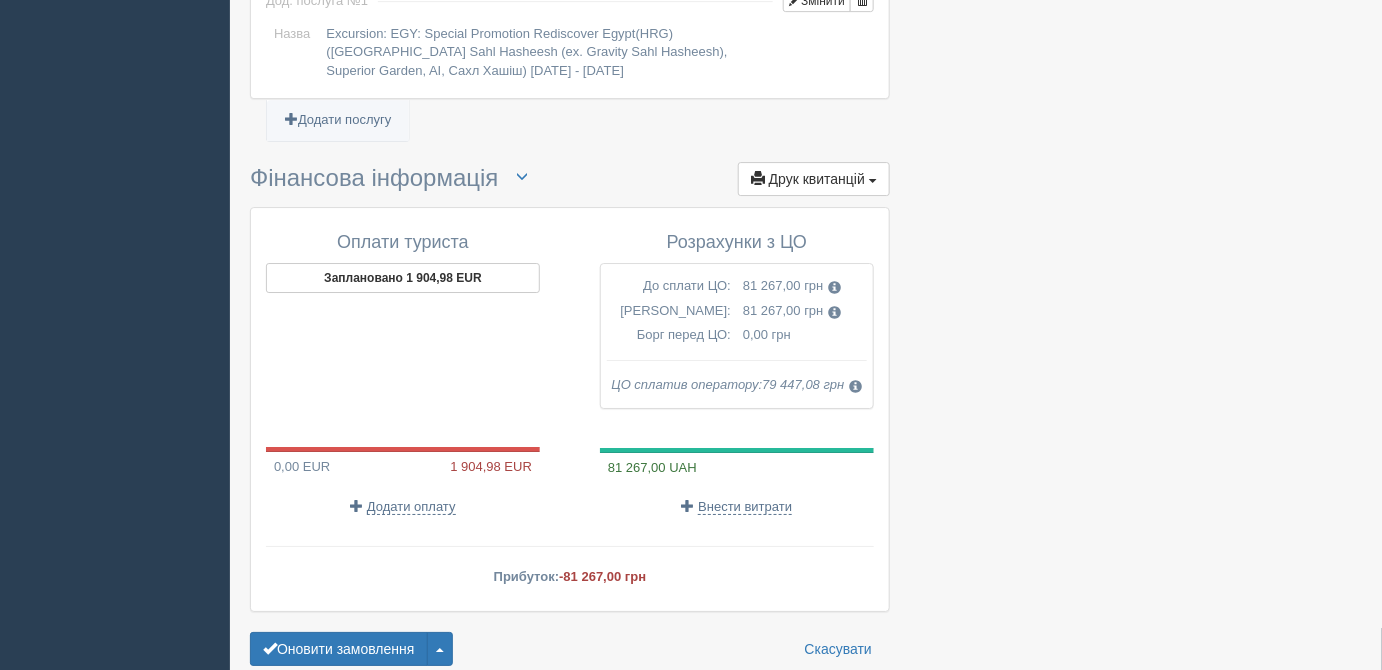 scroll, scrollTop: 2126, scrollLeft: 0, axis: vertical 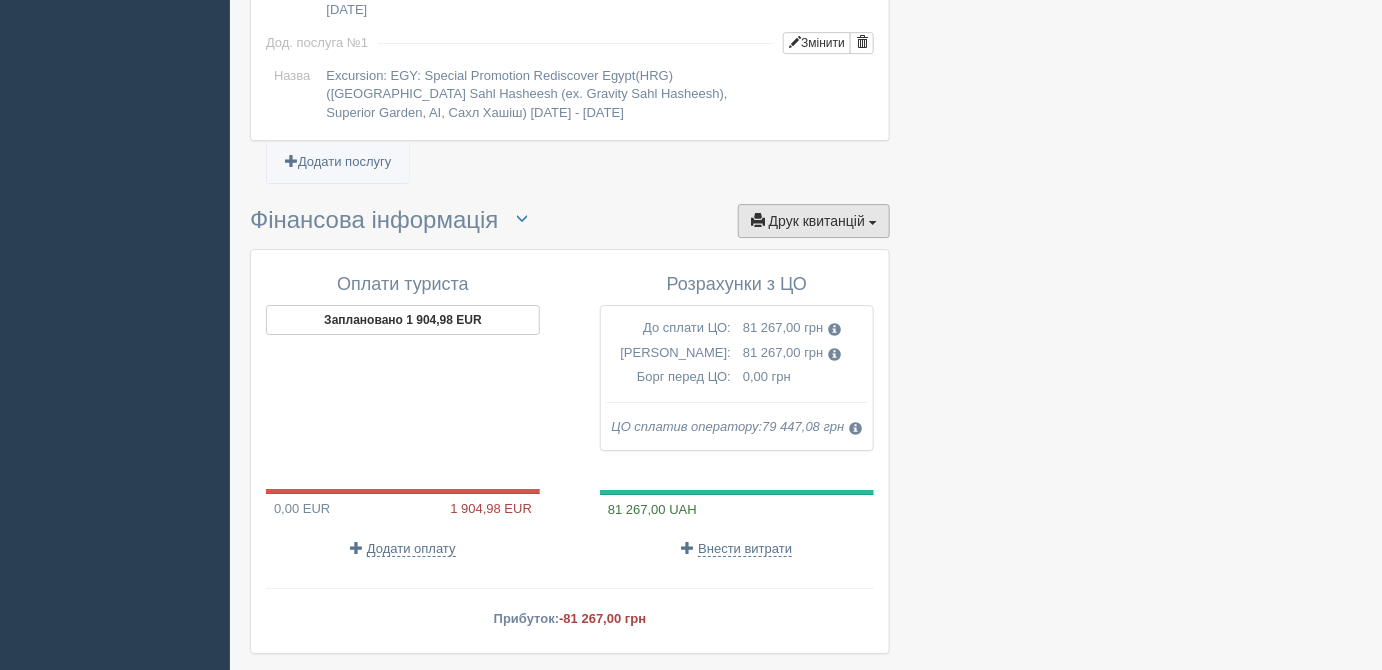 click on "Друк квитанцій" at bounding box center (817, 221) 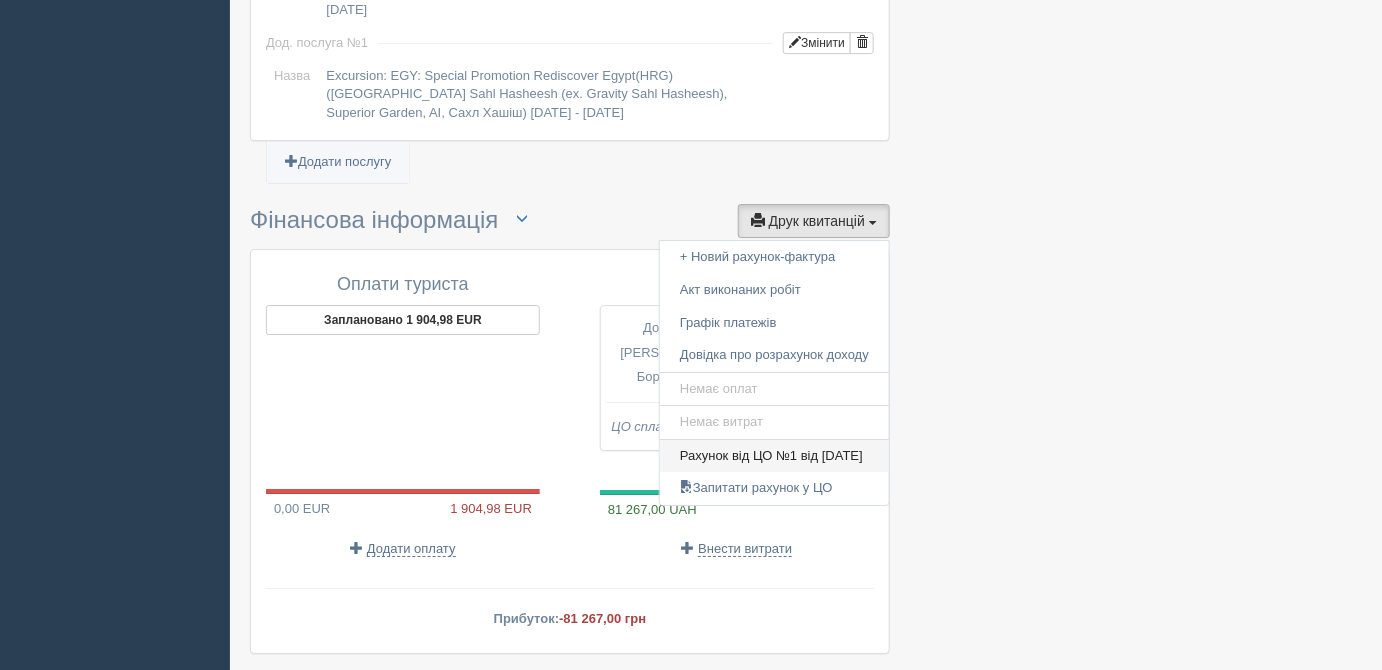 click on "Рахунок від ЦО №1 від 30.04.2025" at bounding box center [774, 456] 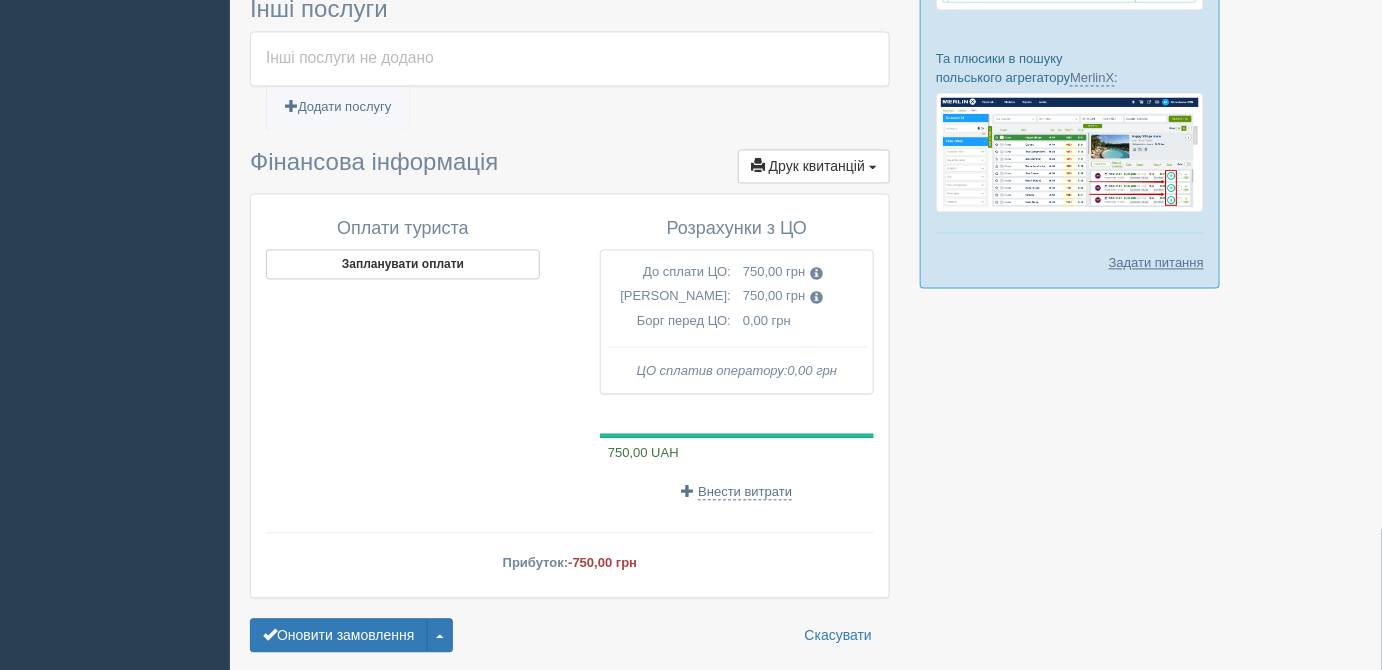scroll, scrollTop: 1307, scrollLeft: 0, axis: vertical 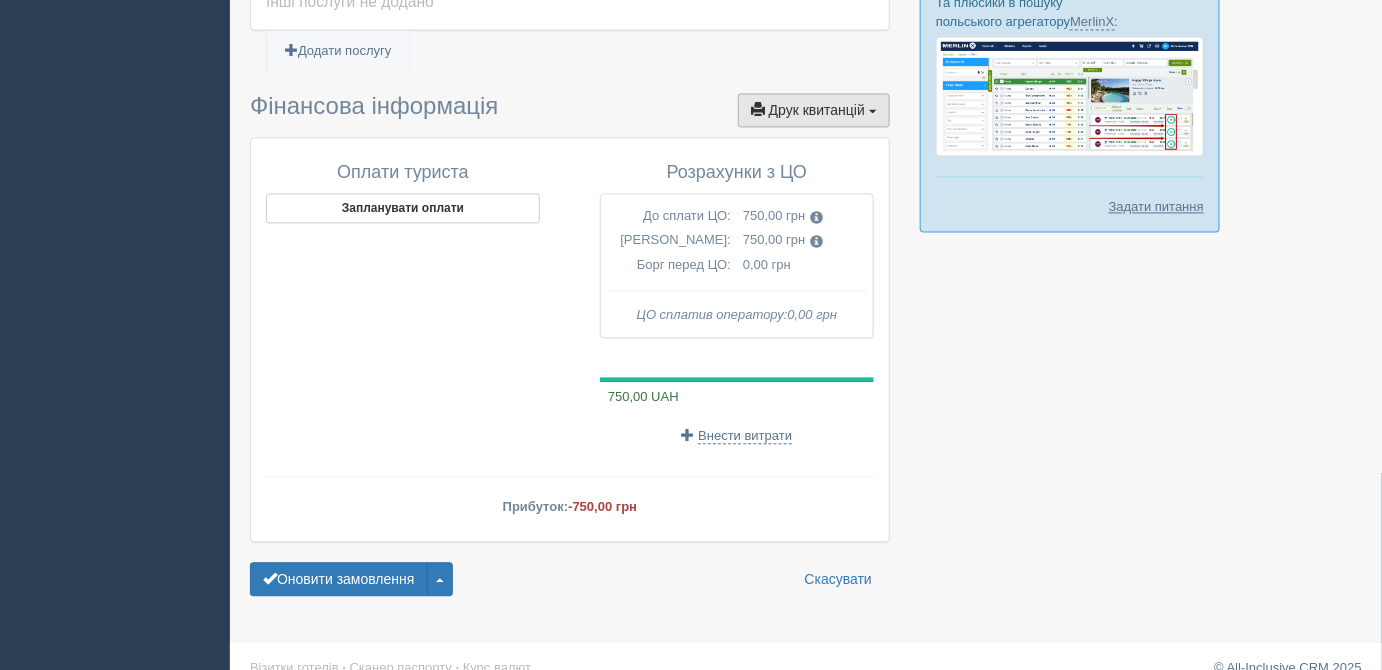 click on "Друк квитанцій" at bounding box center (817, 110) 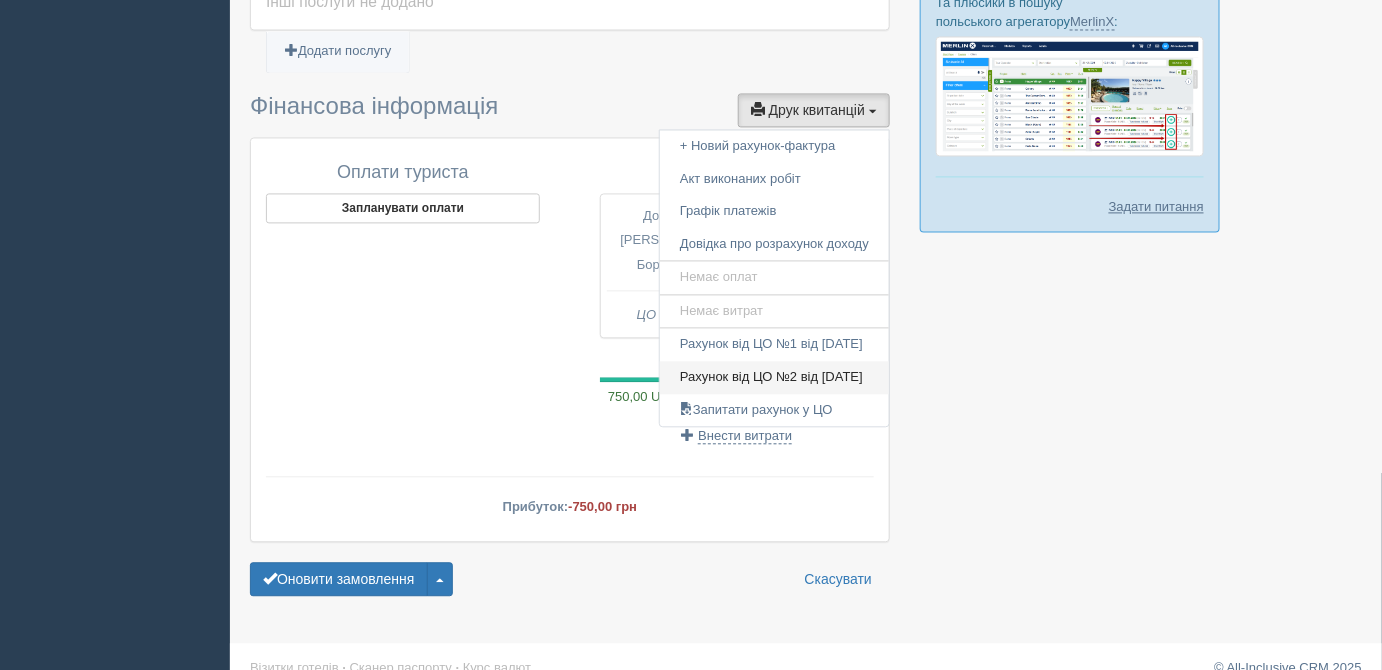 click on "Рахунок від ЦО №2 від 15.05.2025" at bounding box center (774, 377) 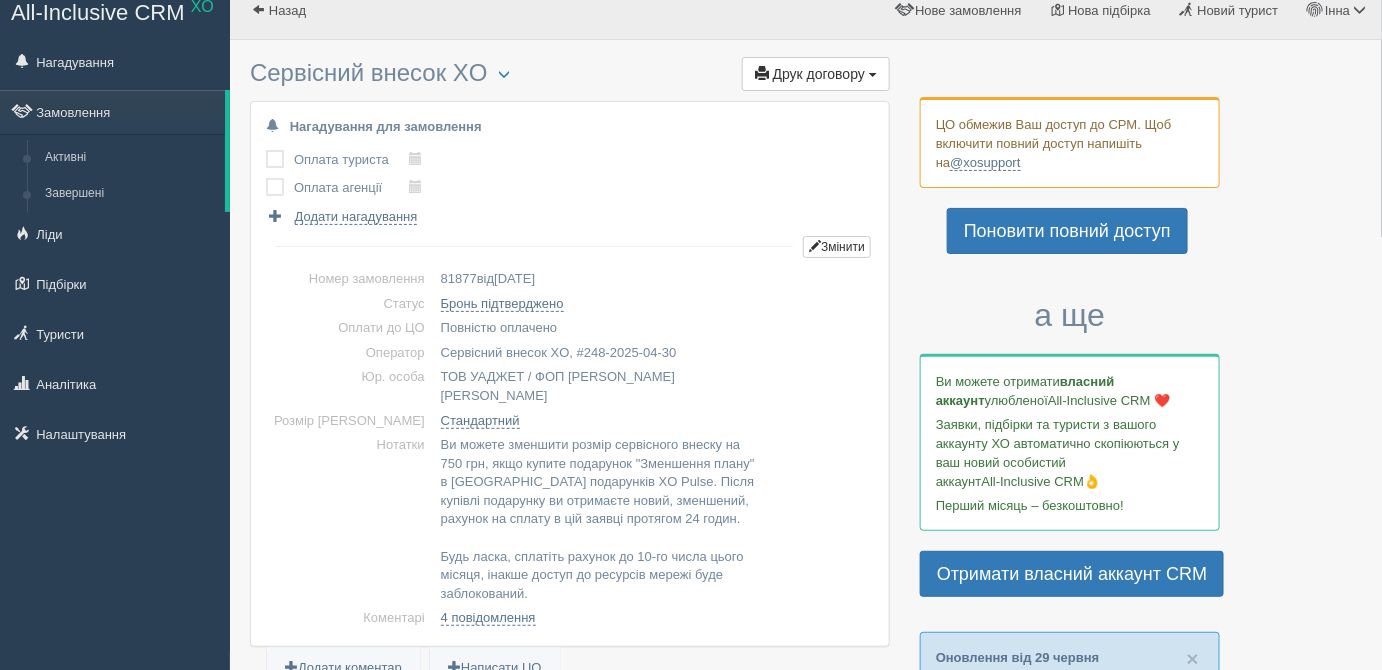 scroll, scrollTop: 0, scrollLeft: 0, axis: both 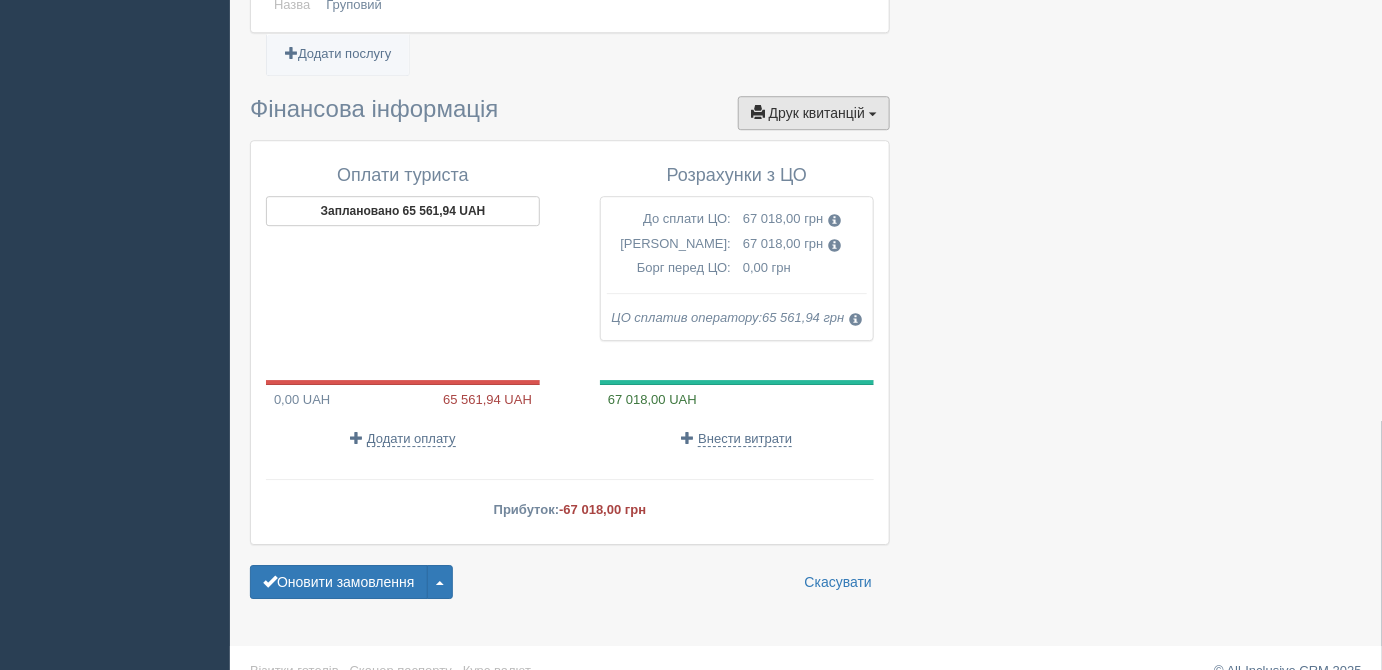 click on "Друк квитанцій" at bounding box center (817, 113) 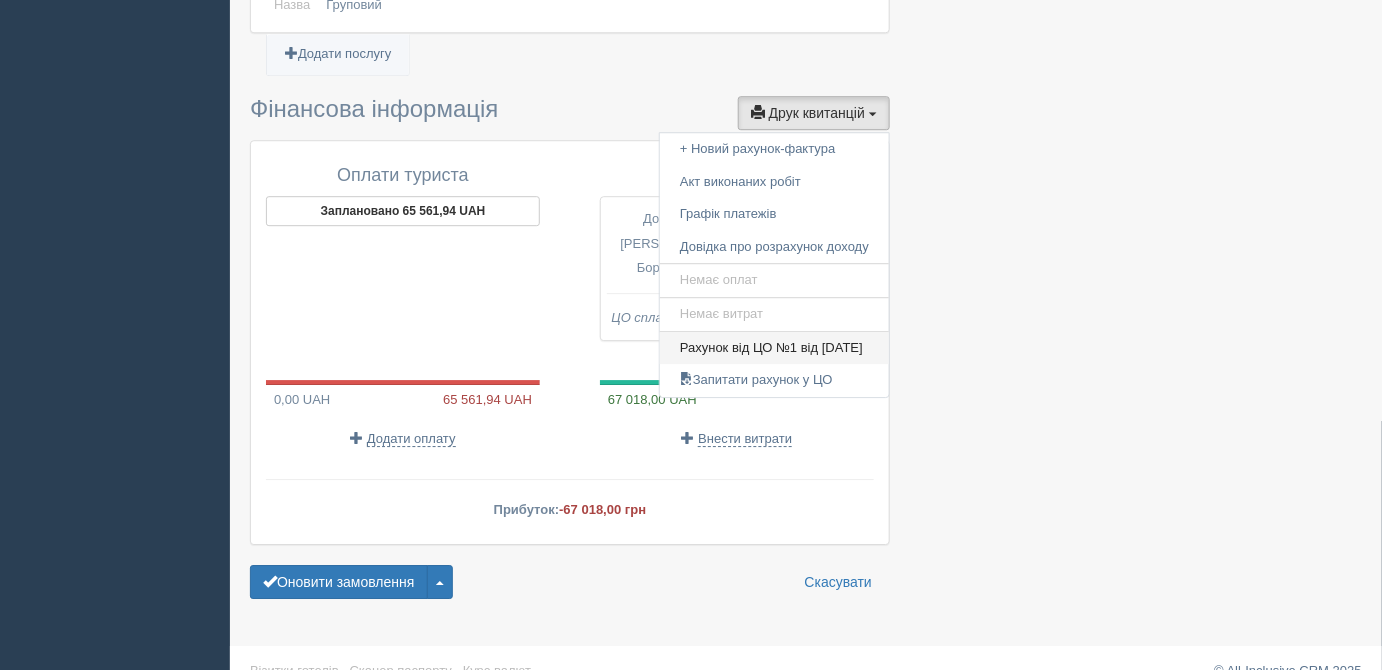 click on "Рахунок від ЦО №1 від 19.05.2025" at bounding box center [774, 348] 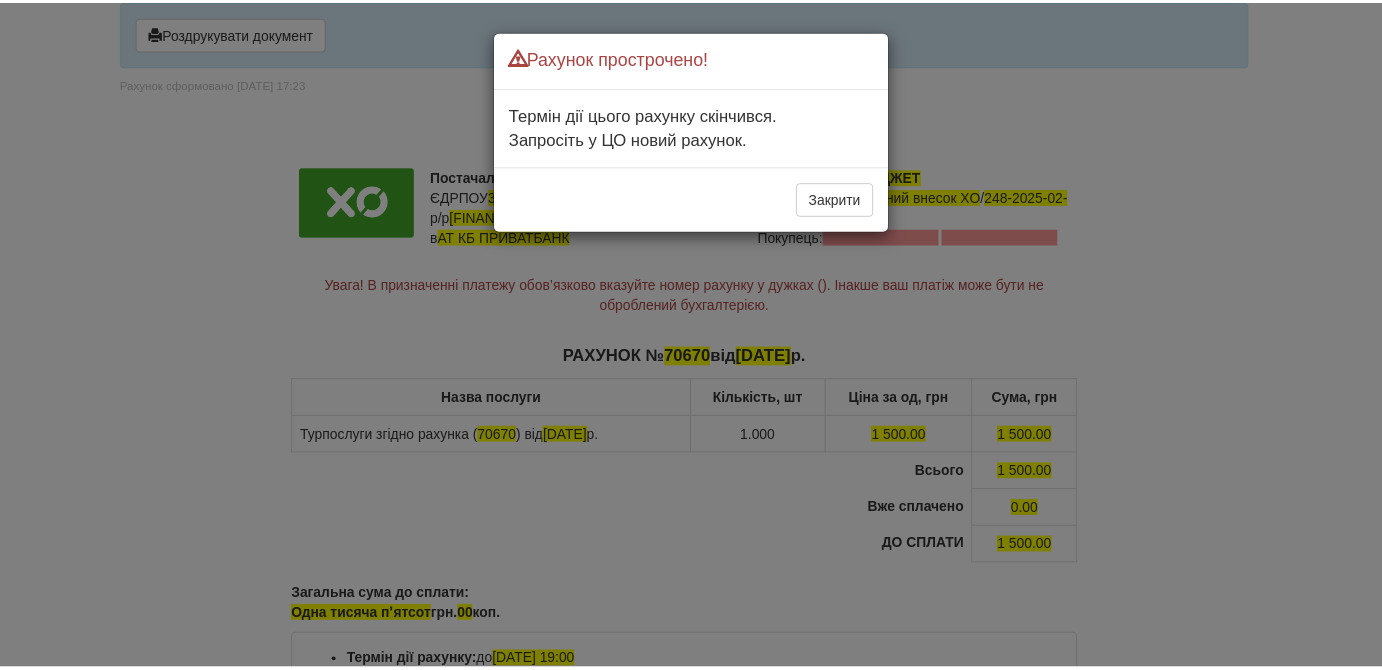 scroll, scrollTop: 0, scrollLeft: 0, axis: both 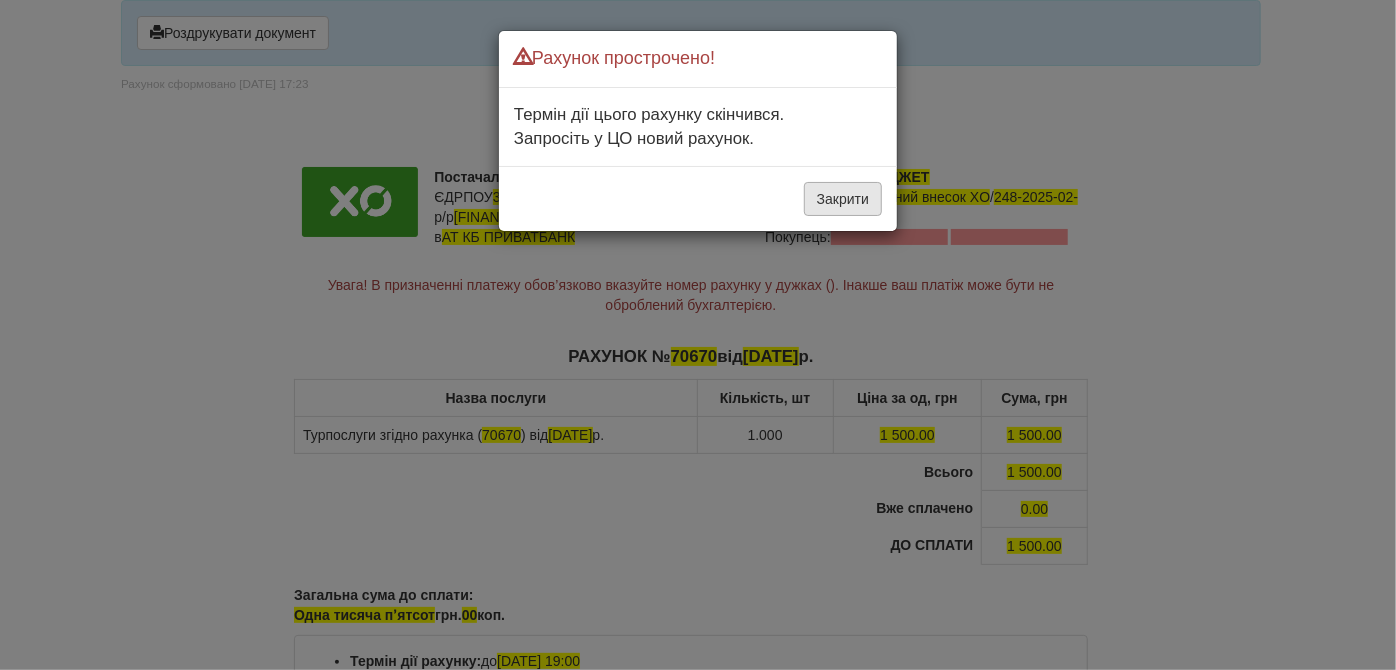click on "Закрити" at bounding box center [843, 199] 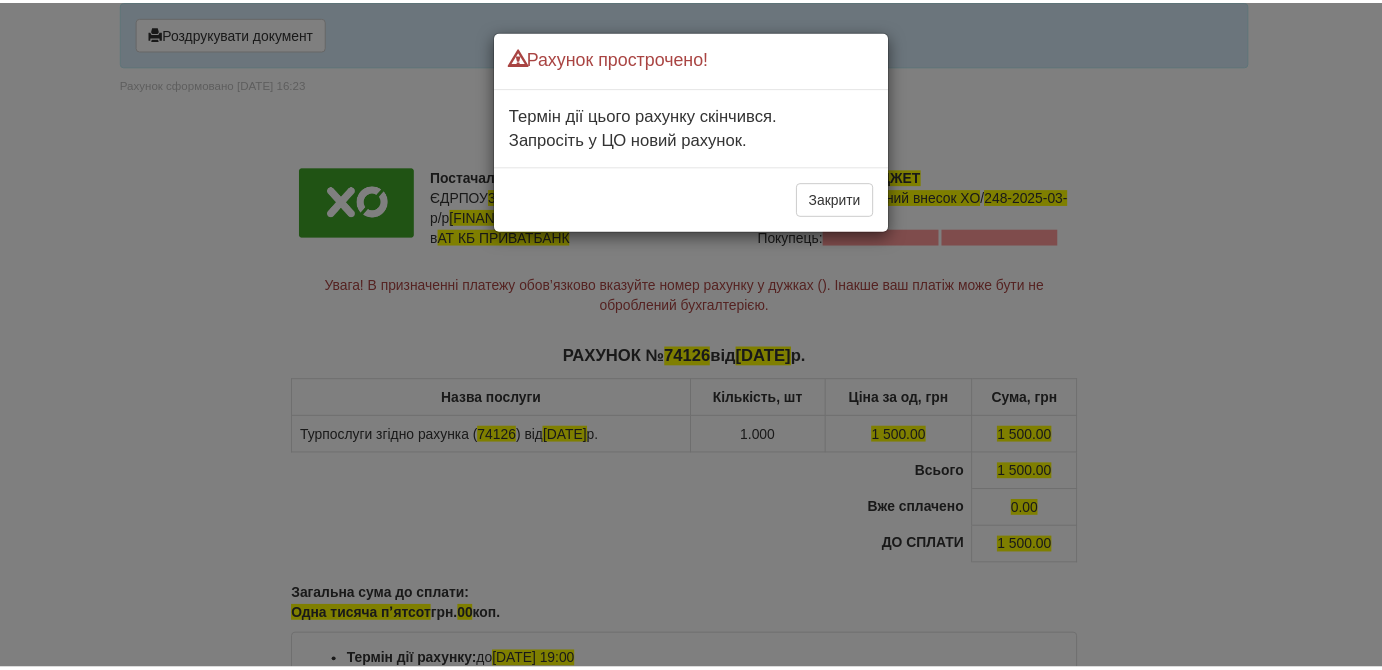 scroll, scrollTop: 0, scrollLeft: 0, axis: both 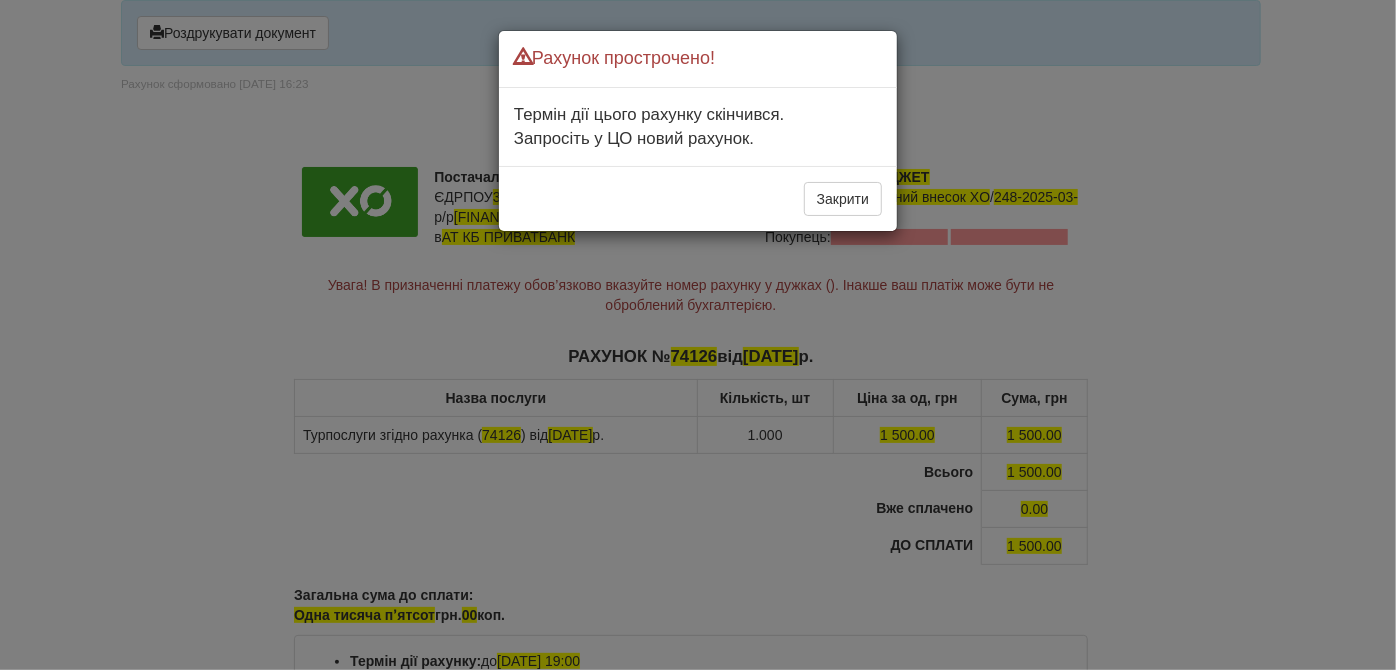 drag, startPoint x: 836, startPoint y: 206, endPoint x: 355, endPoint y: 152, distance: 484.0217 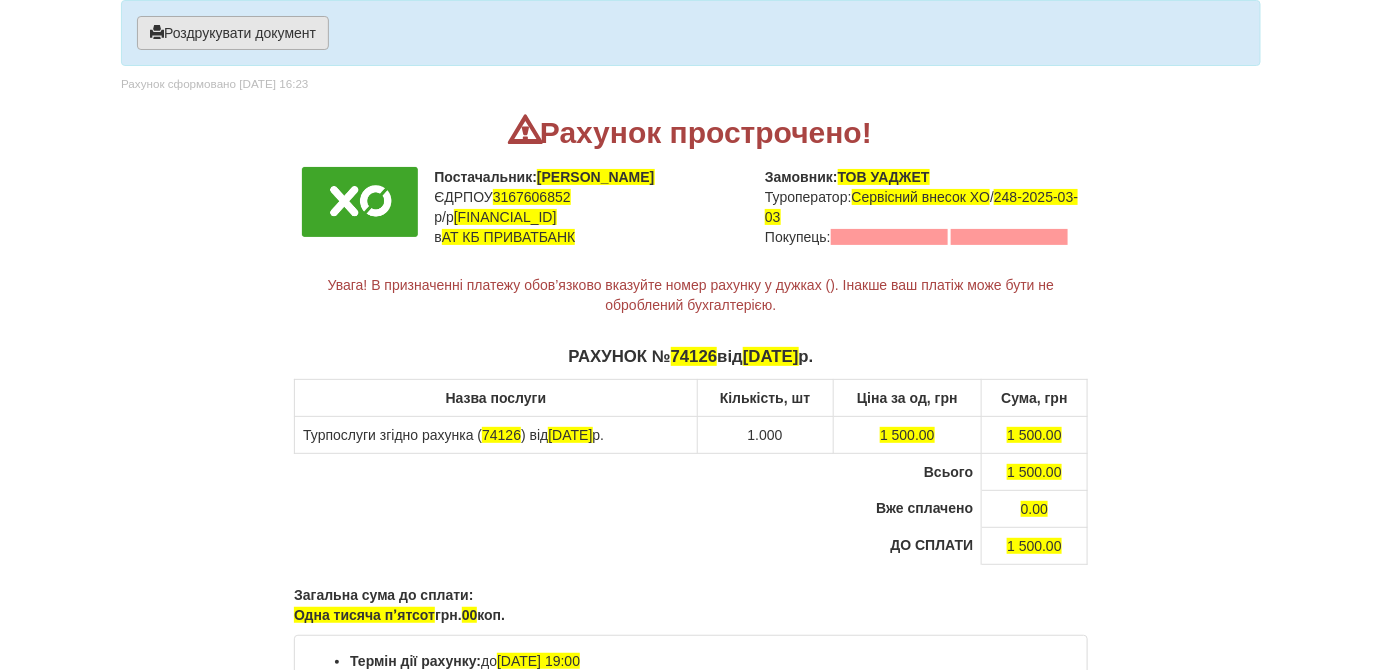 click on "Роздрукувати документ" at bounding box center (233, 33) 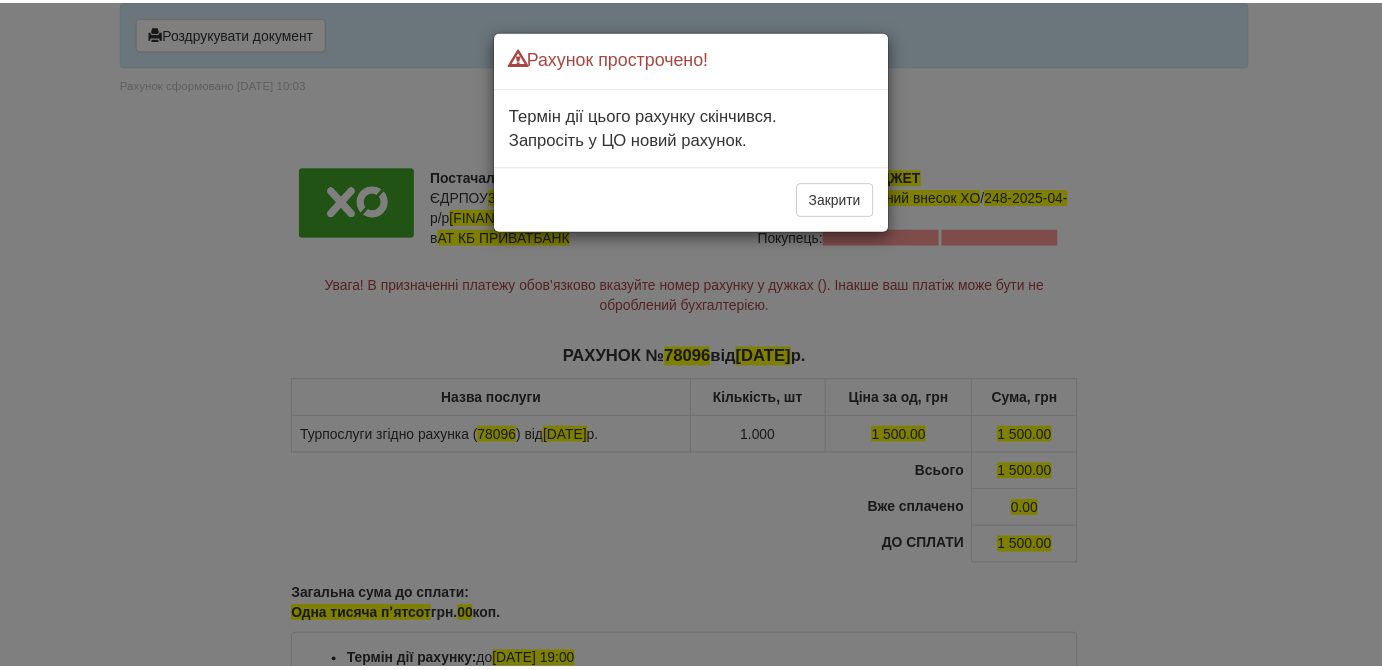 scroll, scrollTop: 0, scrollLeft: 0, axis: both 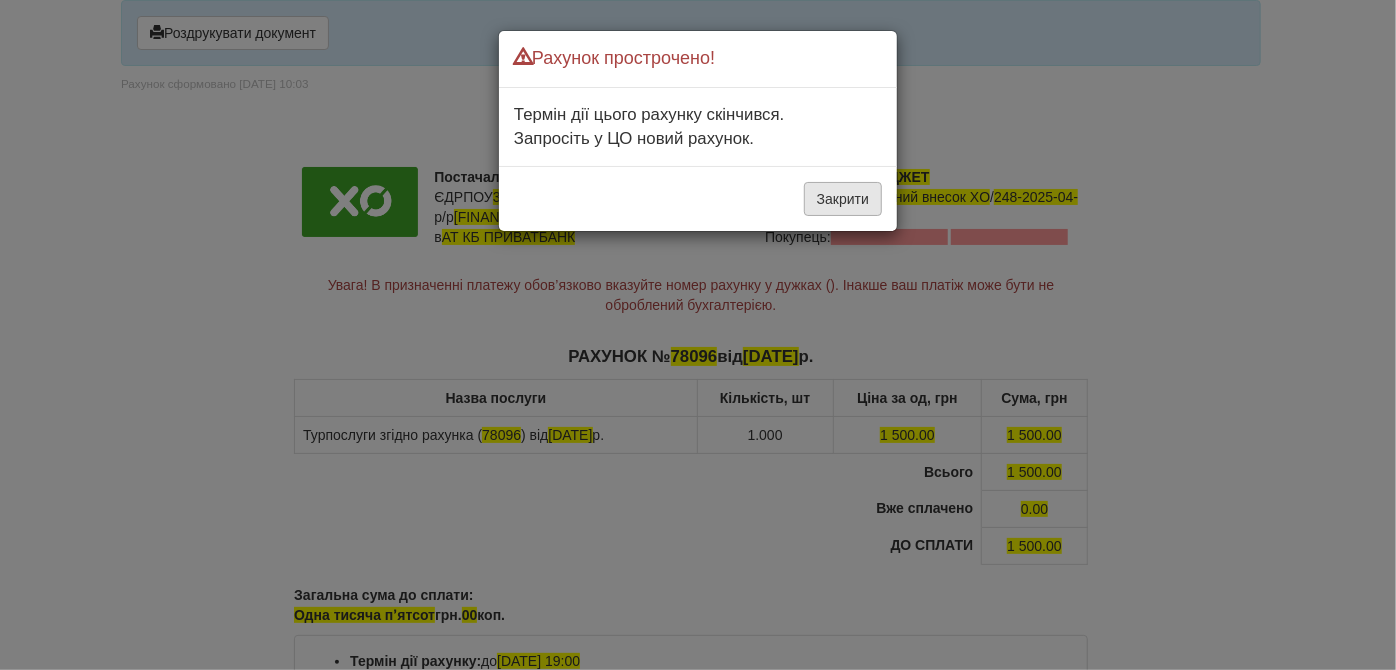 click on "Закрити" at bounding box center [843, 199] 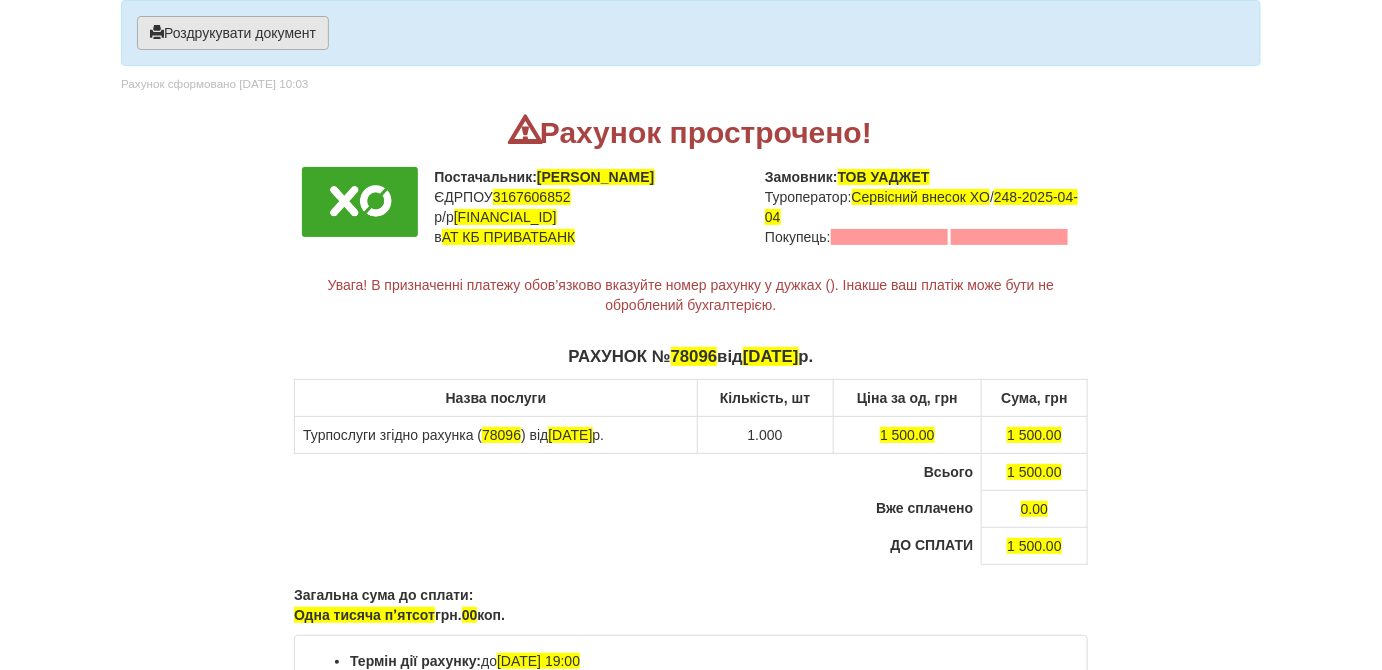 click on "Роздрукувати документ" at bounding box center (233, 33) 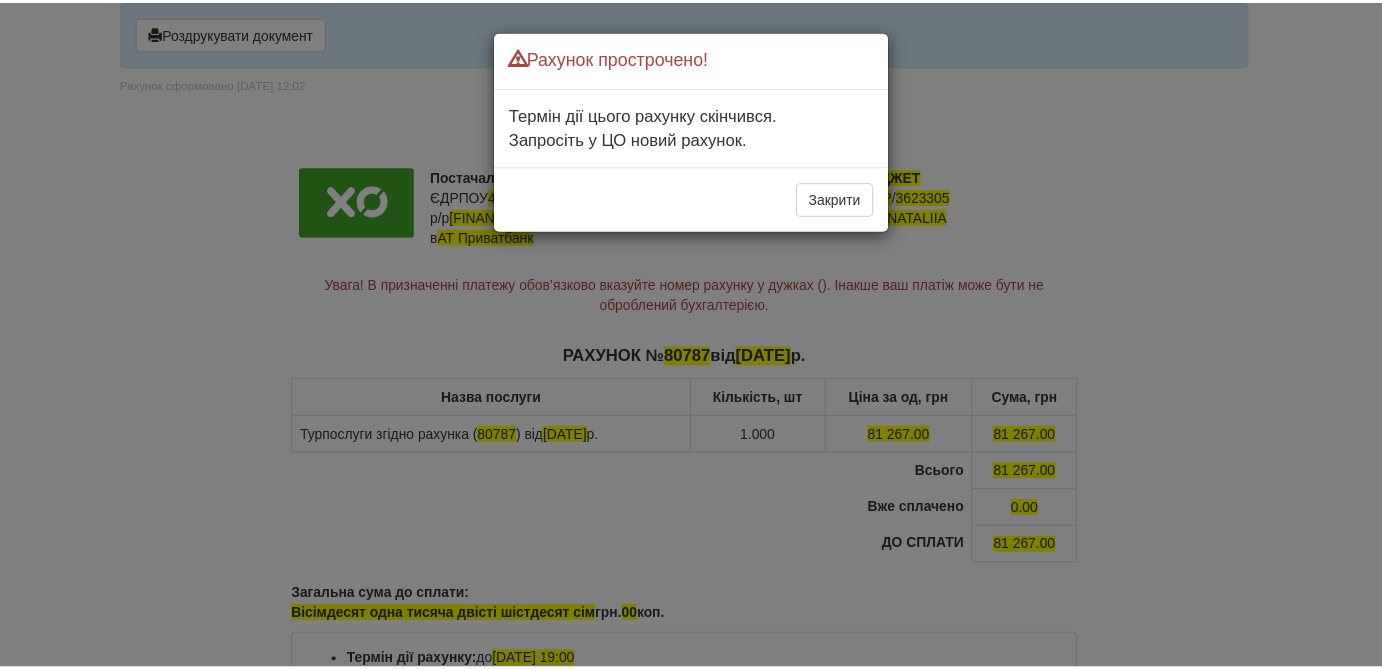 scroll, scrollTop: 0, scrollLeft: 0, axis: both 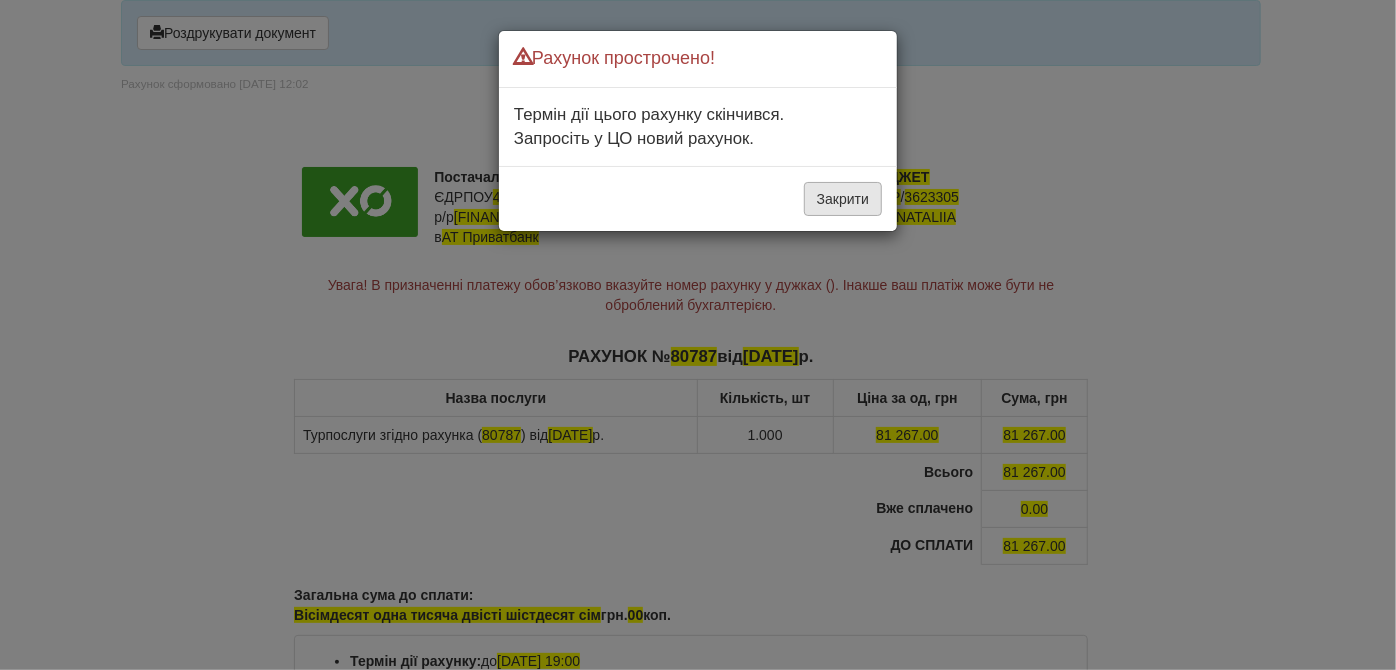 click on "Закрити" at bounding box center [843, 199] 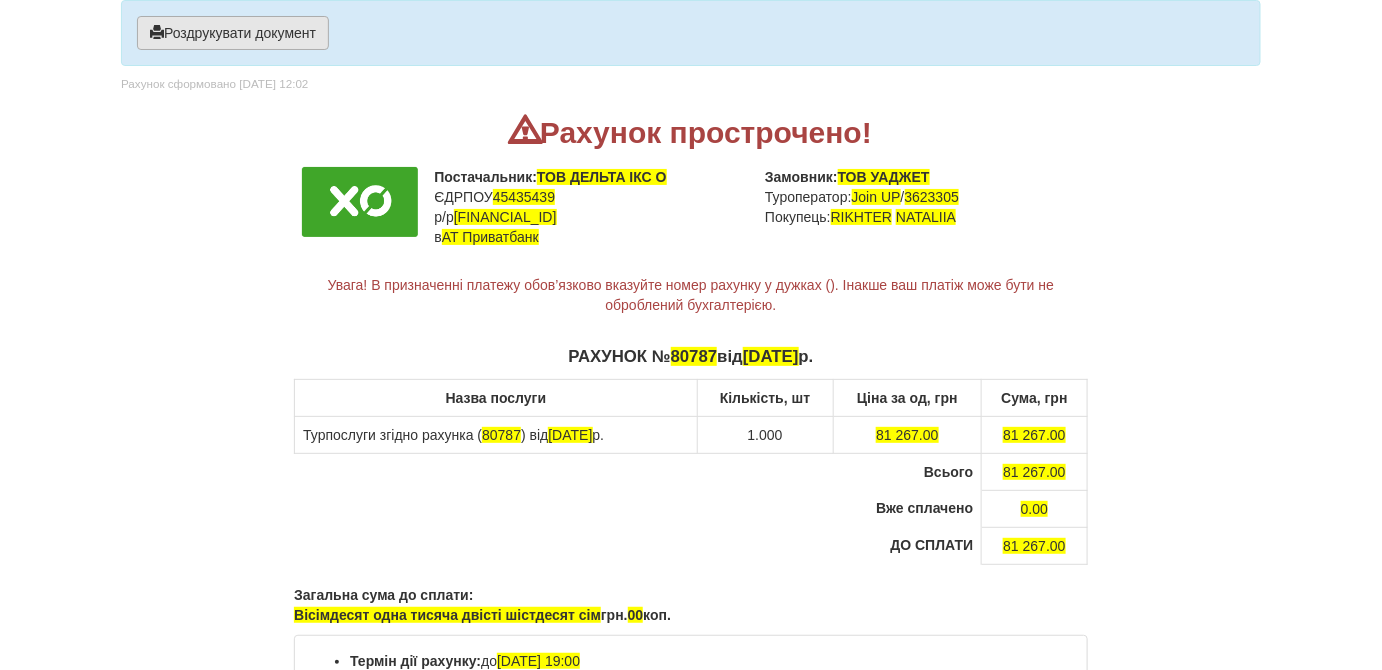 click on "Роздрукувати документ" at bounding box center [233, 33] 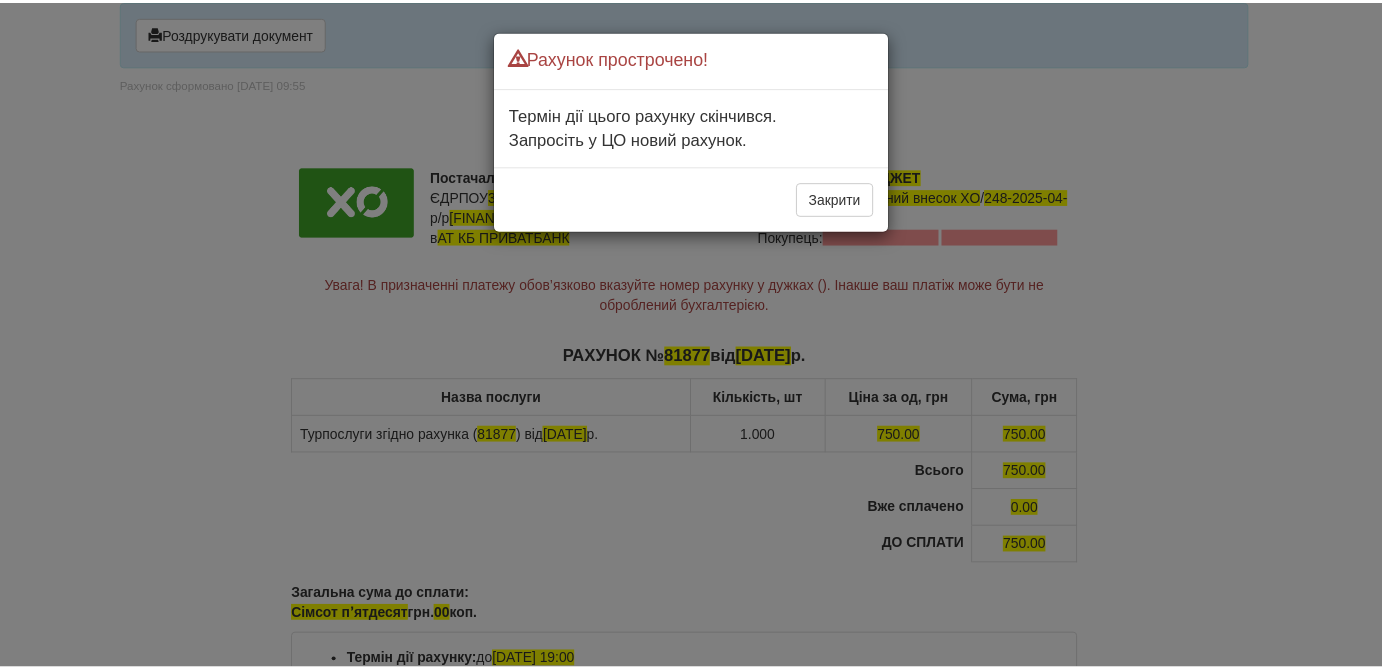 scroll, scrollTop: 0, scrollLeft: 0, axis: both 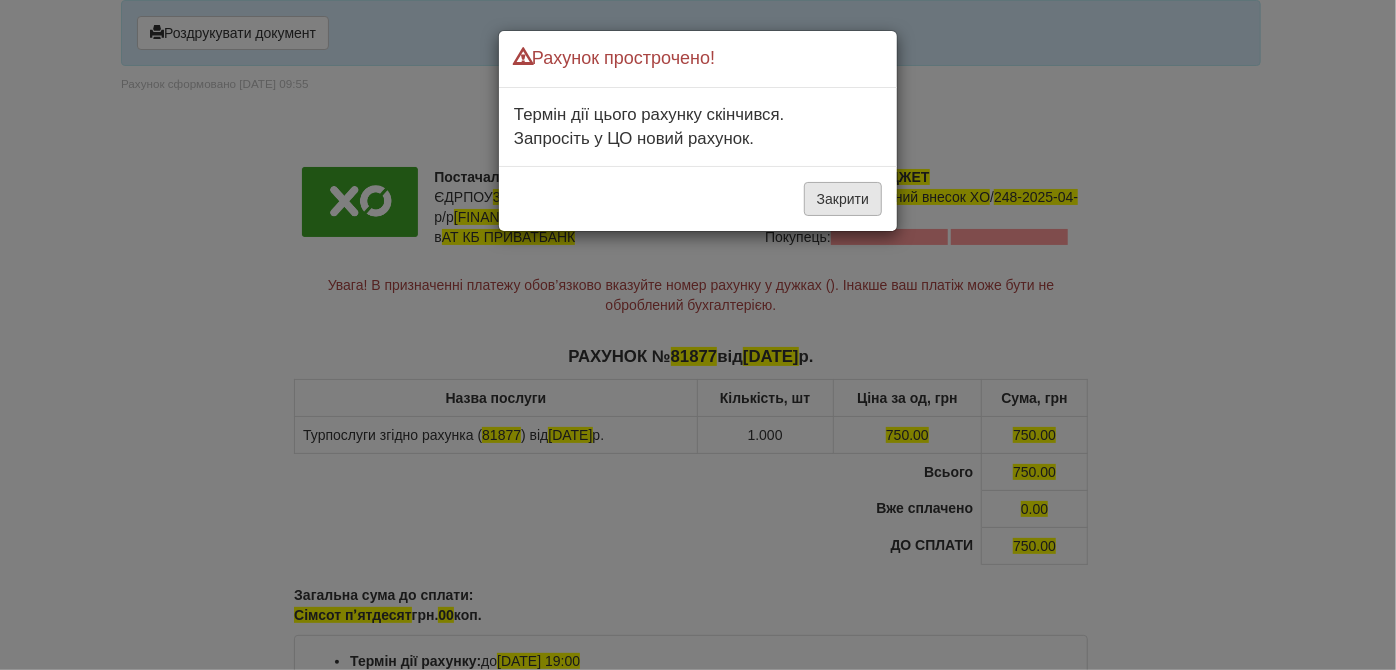 click on "Закрити" at bounding box center [843, 199] 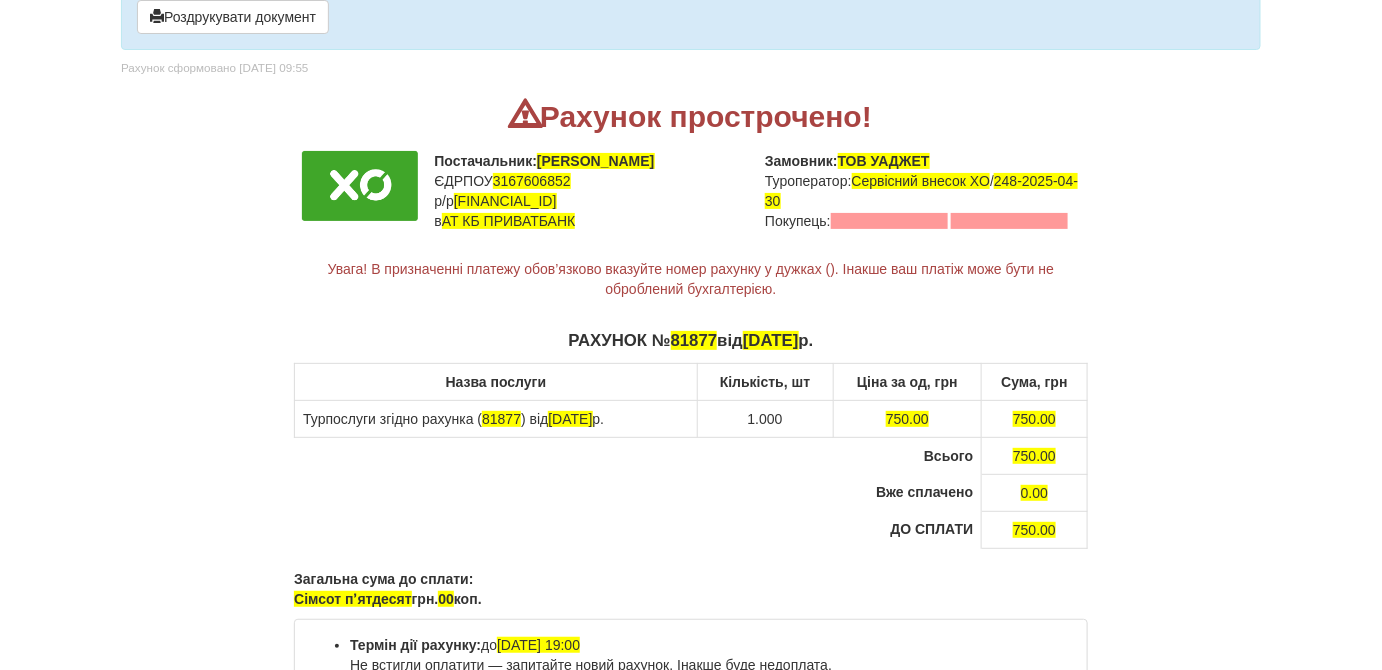 scroll, scrollTop: 0, scrollLeft: 0, axis: both 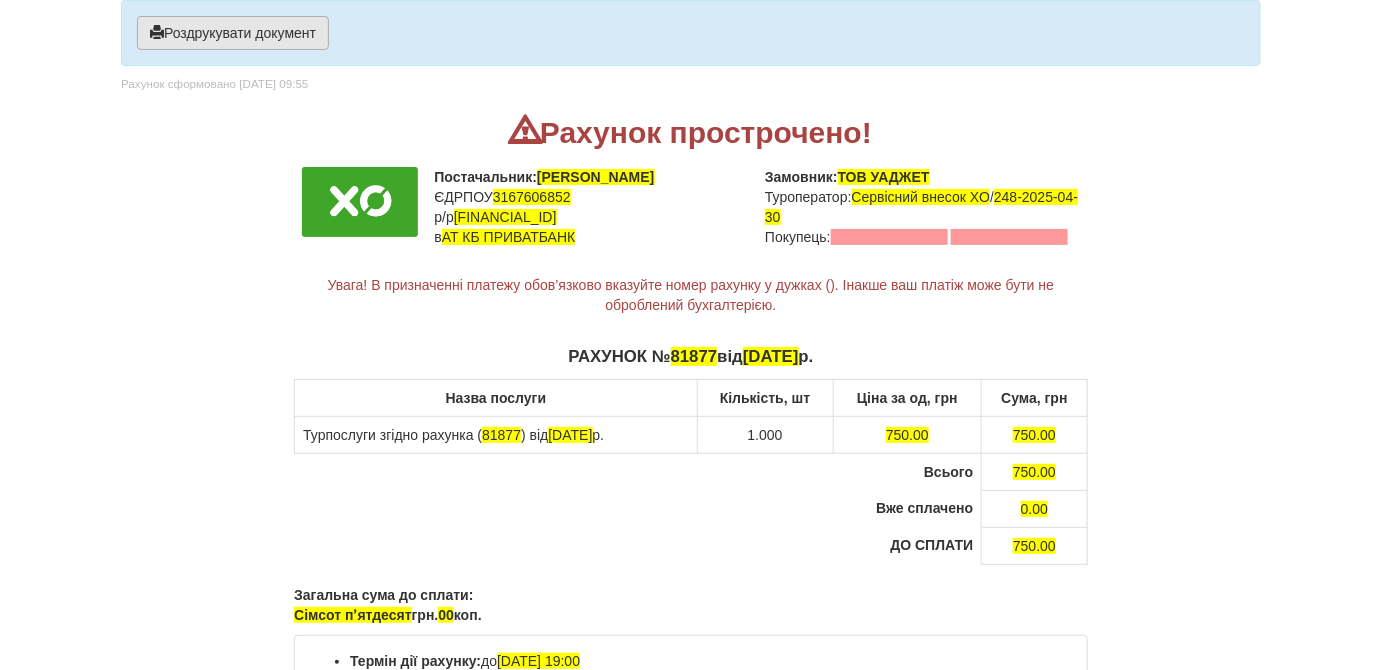 click on "Роздрукувати документ" at bounding box center [233, 33] 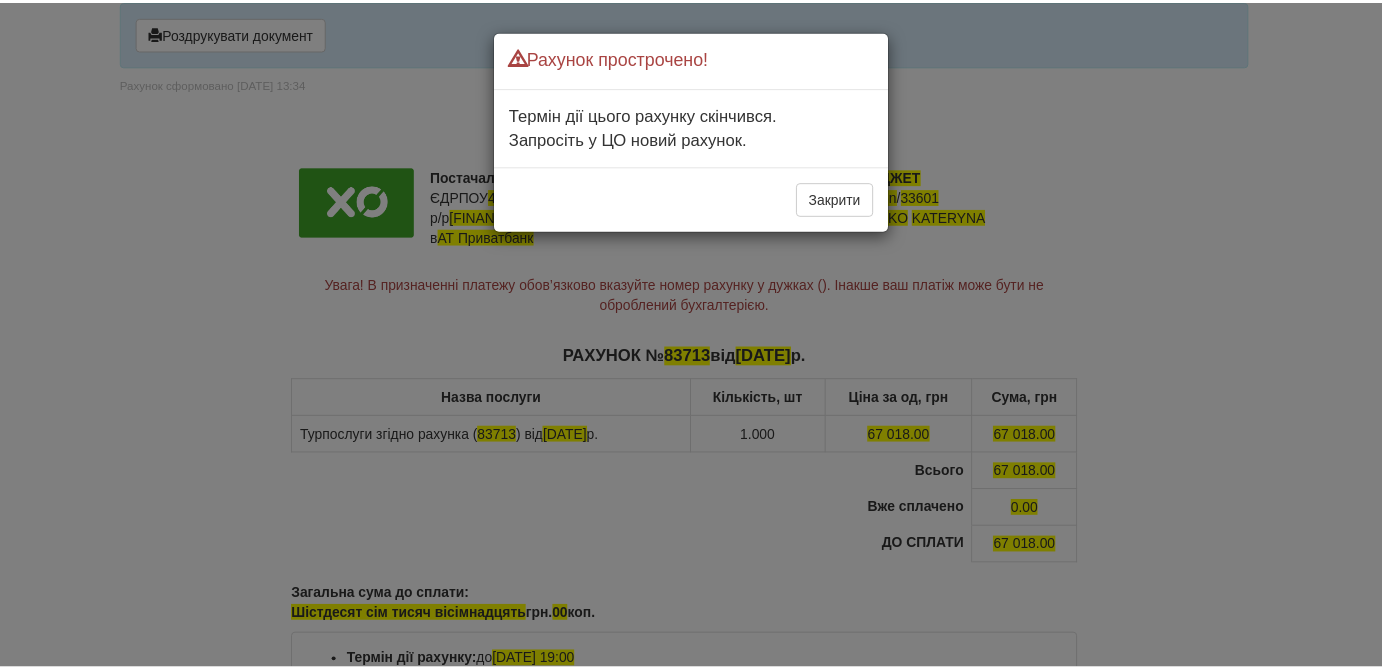 scroll, scrollTop: 0, scrollLeft: 0, axis: both 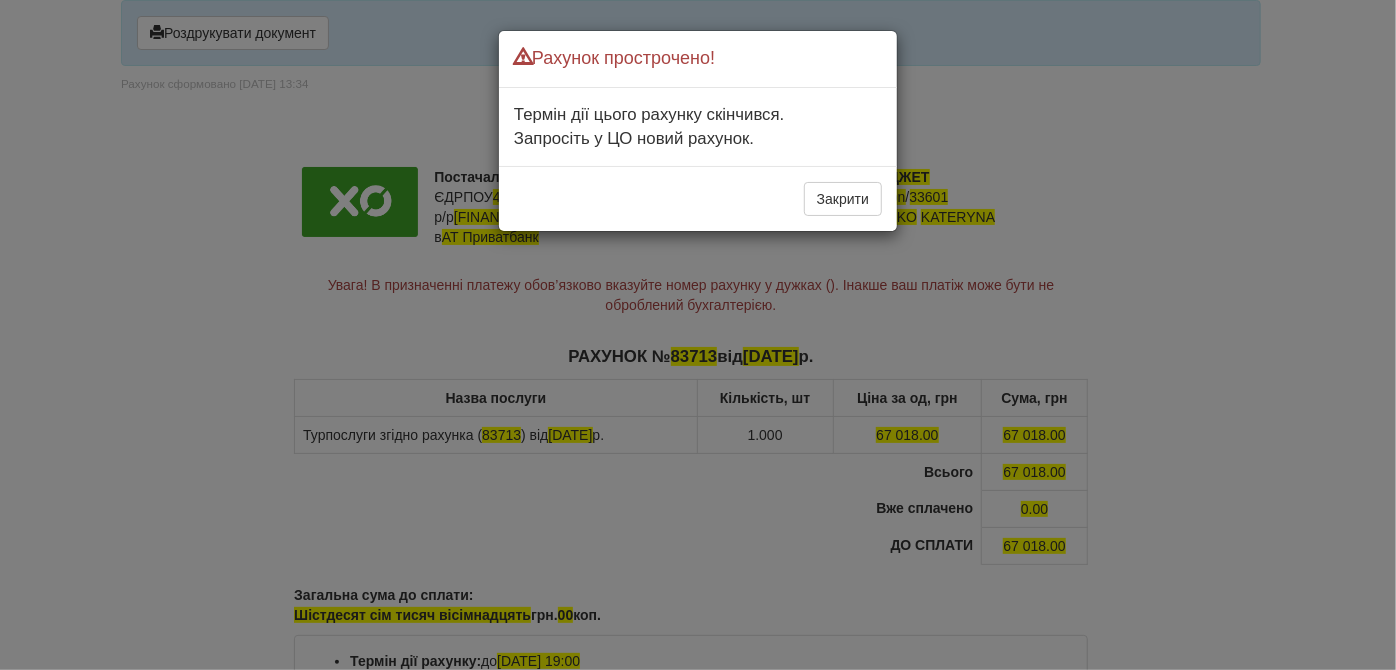 click on "Закрити" at bounding box center (698, 198) 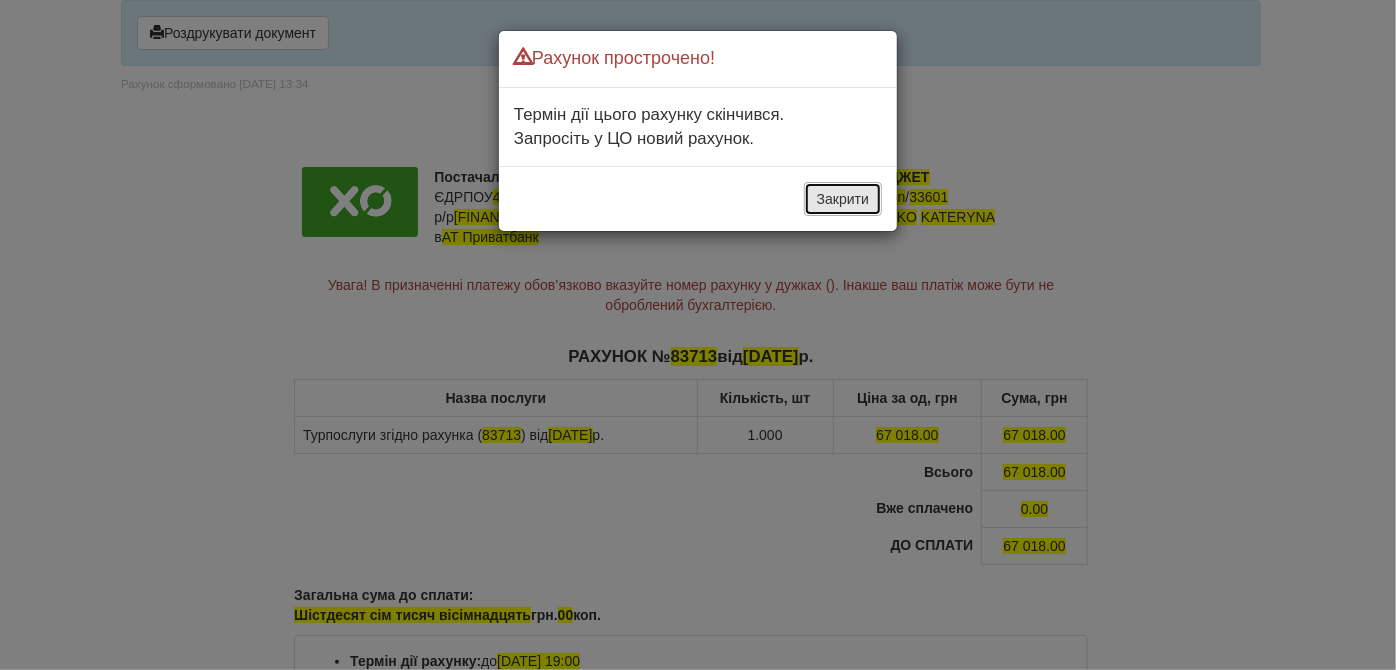 click on "Закрити" at bounding box center [843, 199] 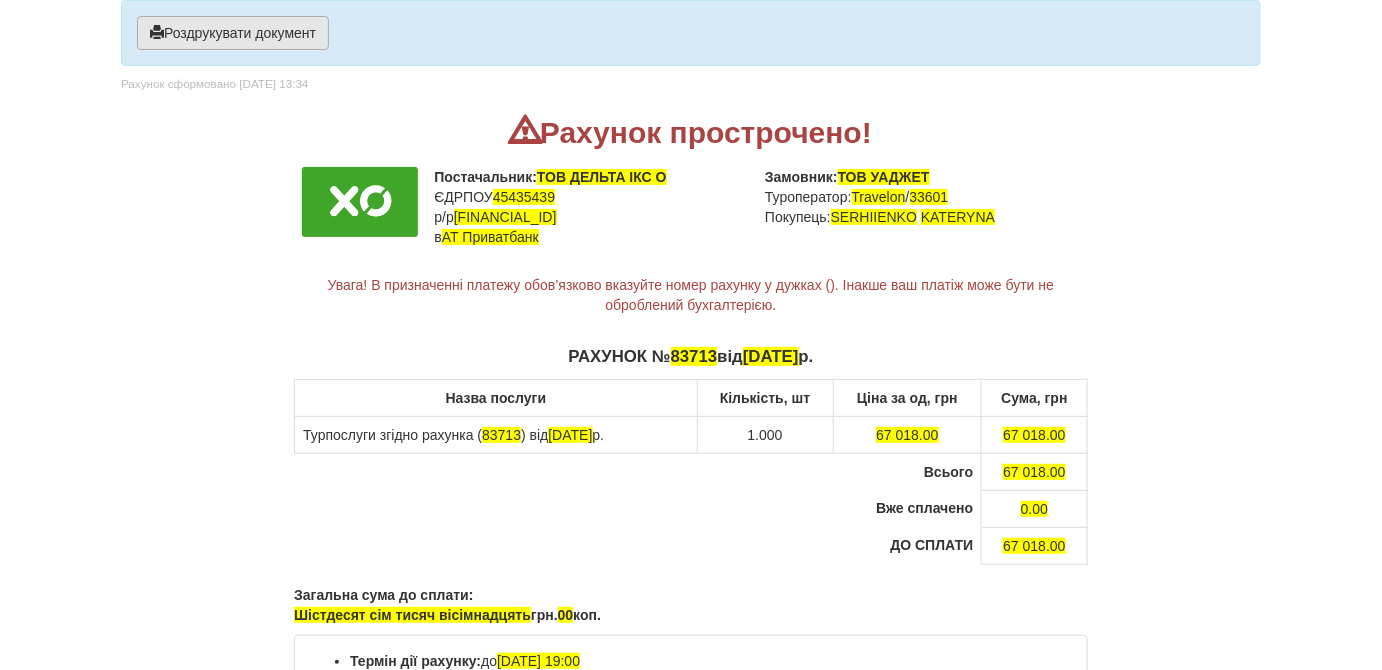 click on "Роздрукувати документ" at bounding box center (233, 33) 